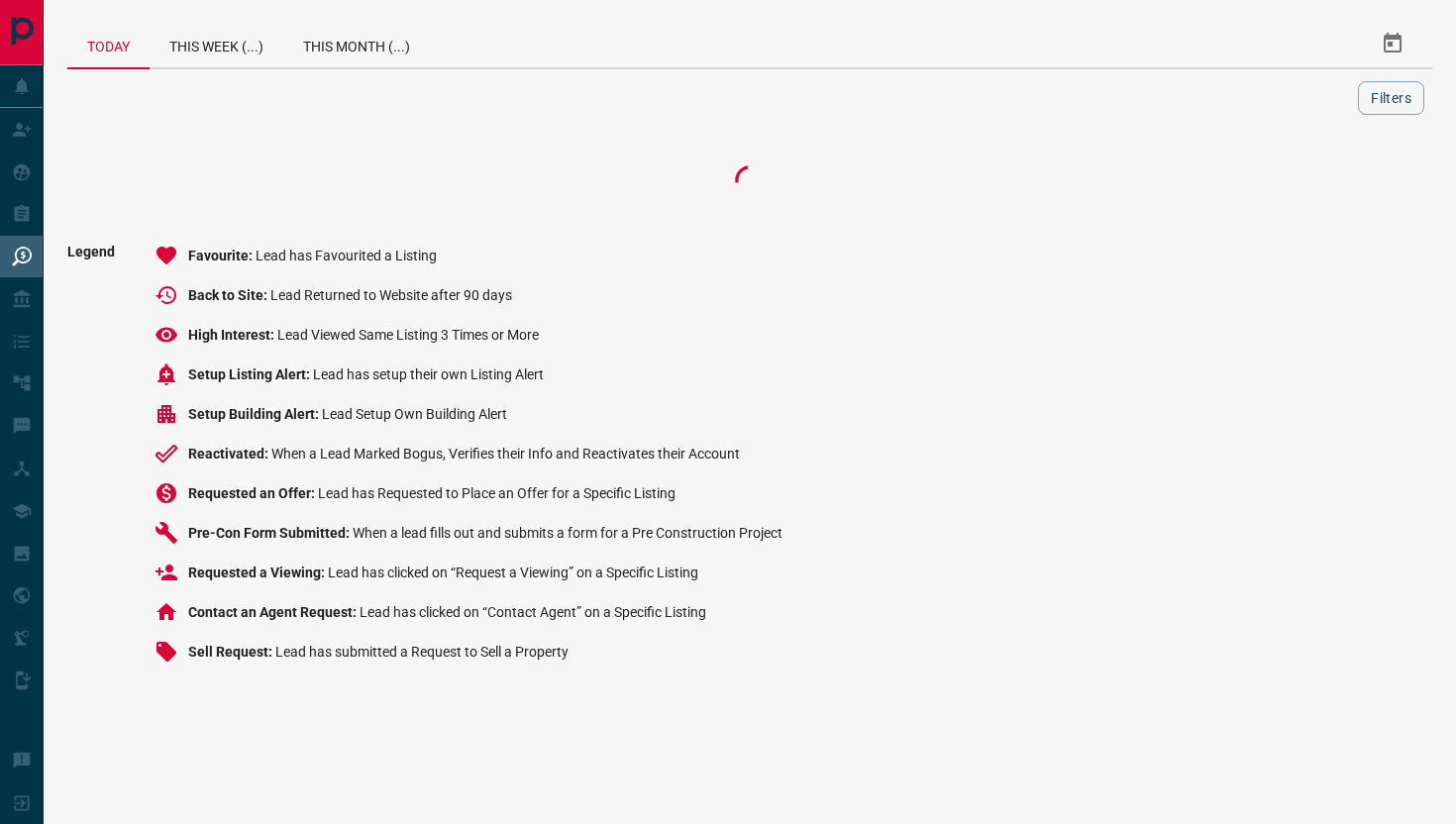 scroll, scrollTop: 0, scrollLeft: 0, axis: both 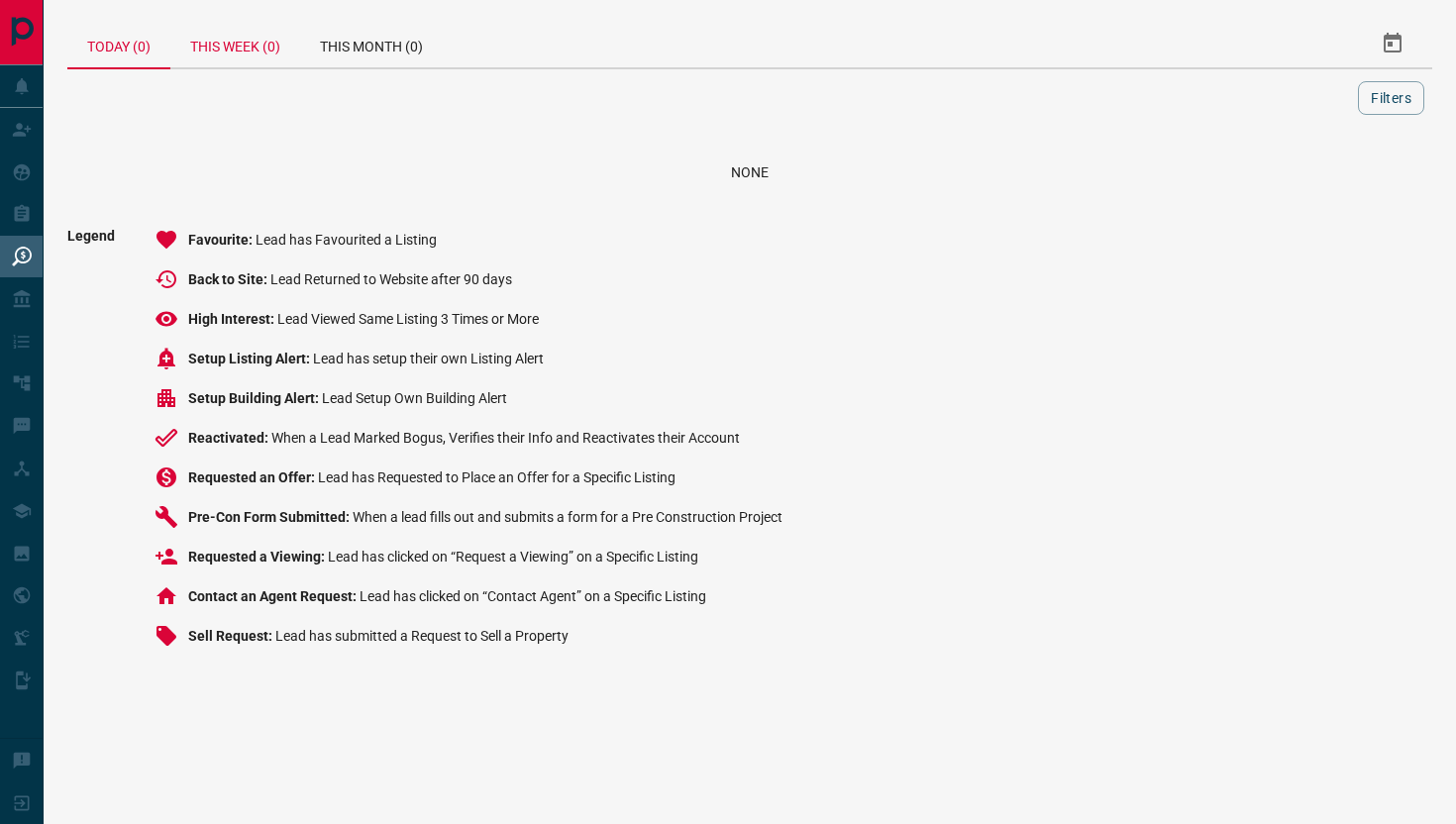 click on "This Week (0)" at bounding box center (235, 44) 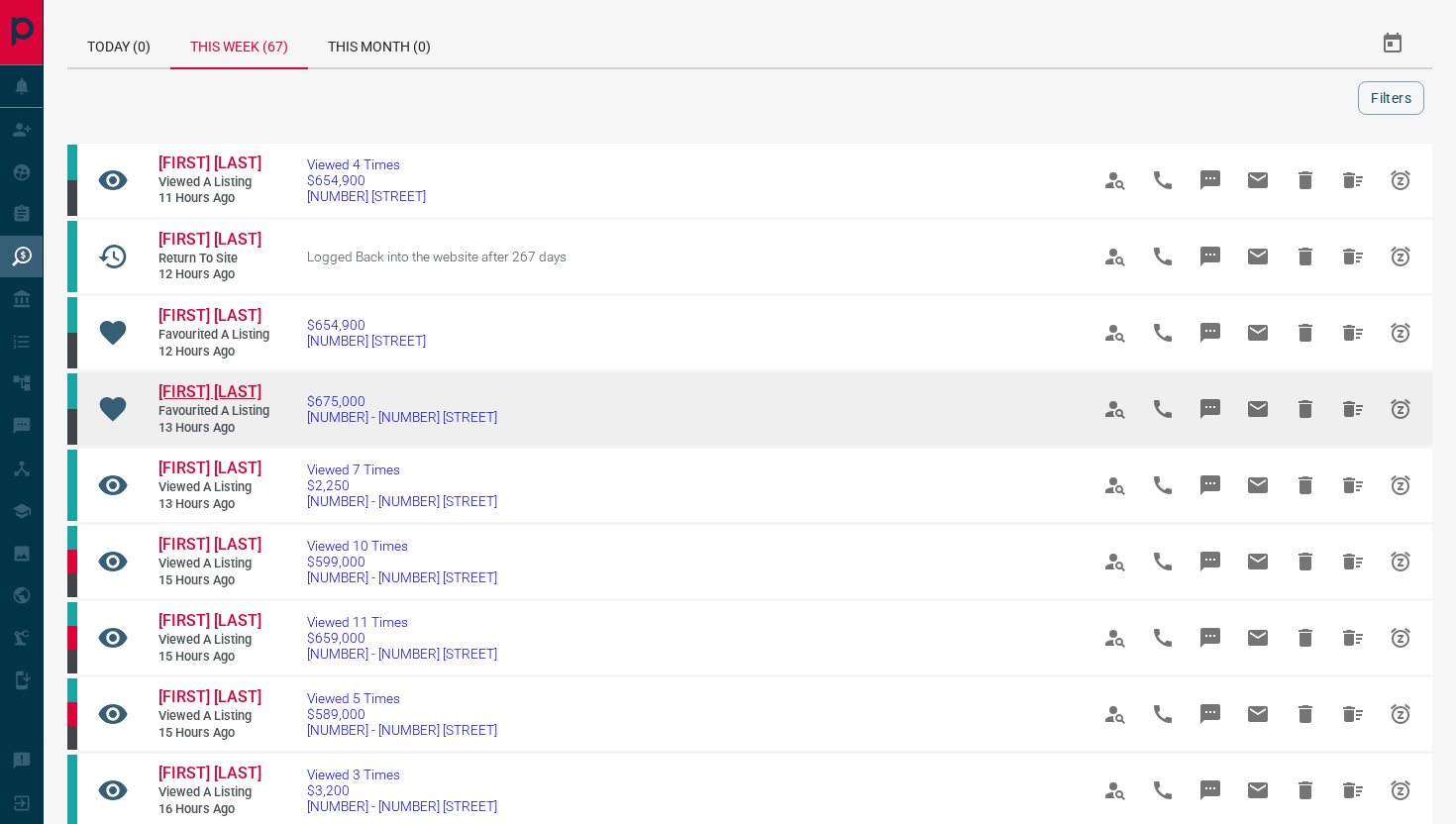 click on "[FIRST] [LAST]" at bounding box center [210, 391] 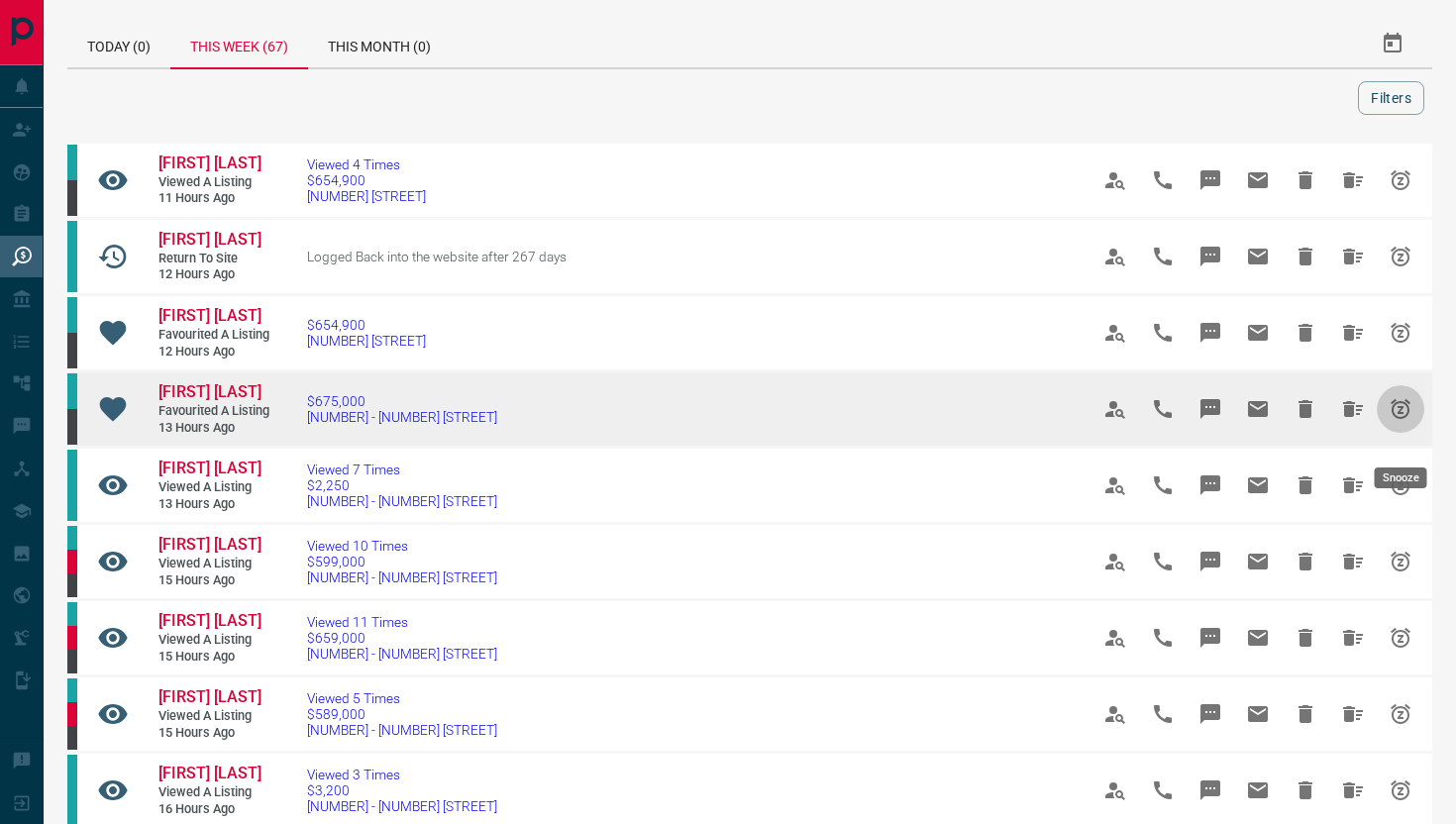 click 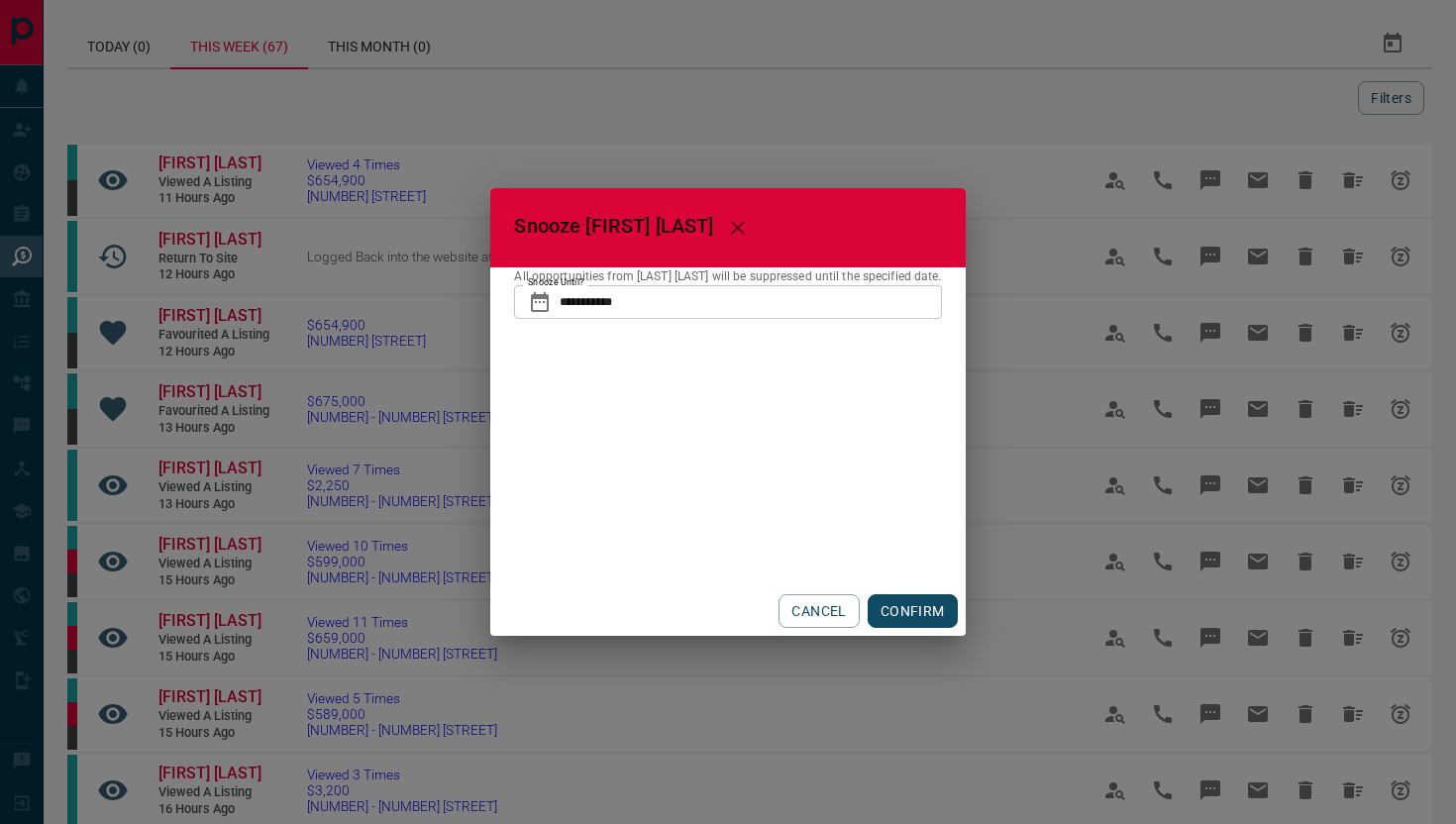 click on "**********" at bounding box center [750, 302] 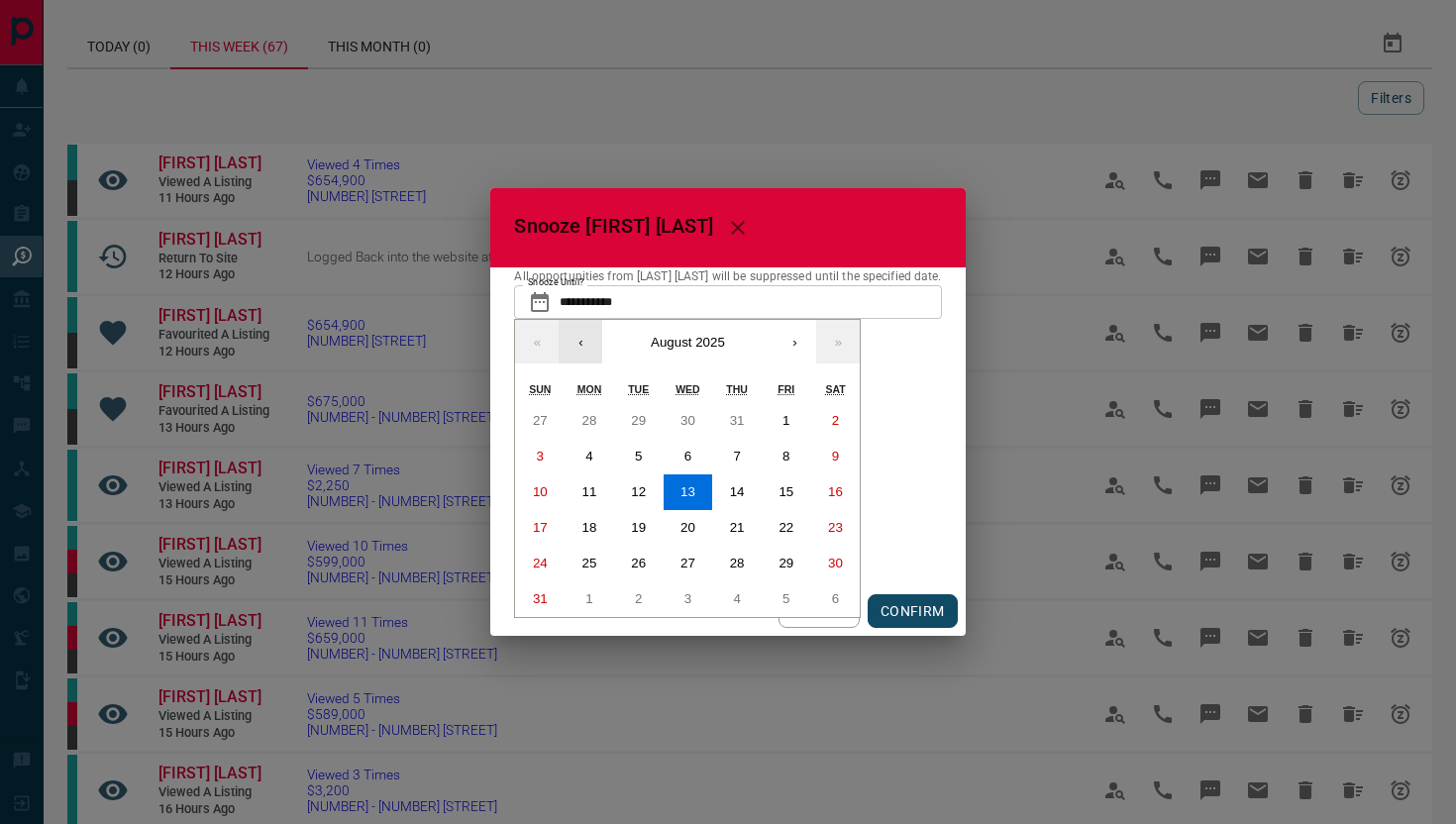 click on "‹" at bounding box center (580, 342) 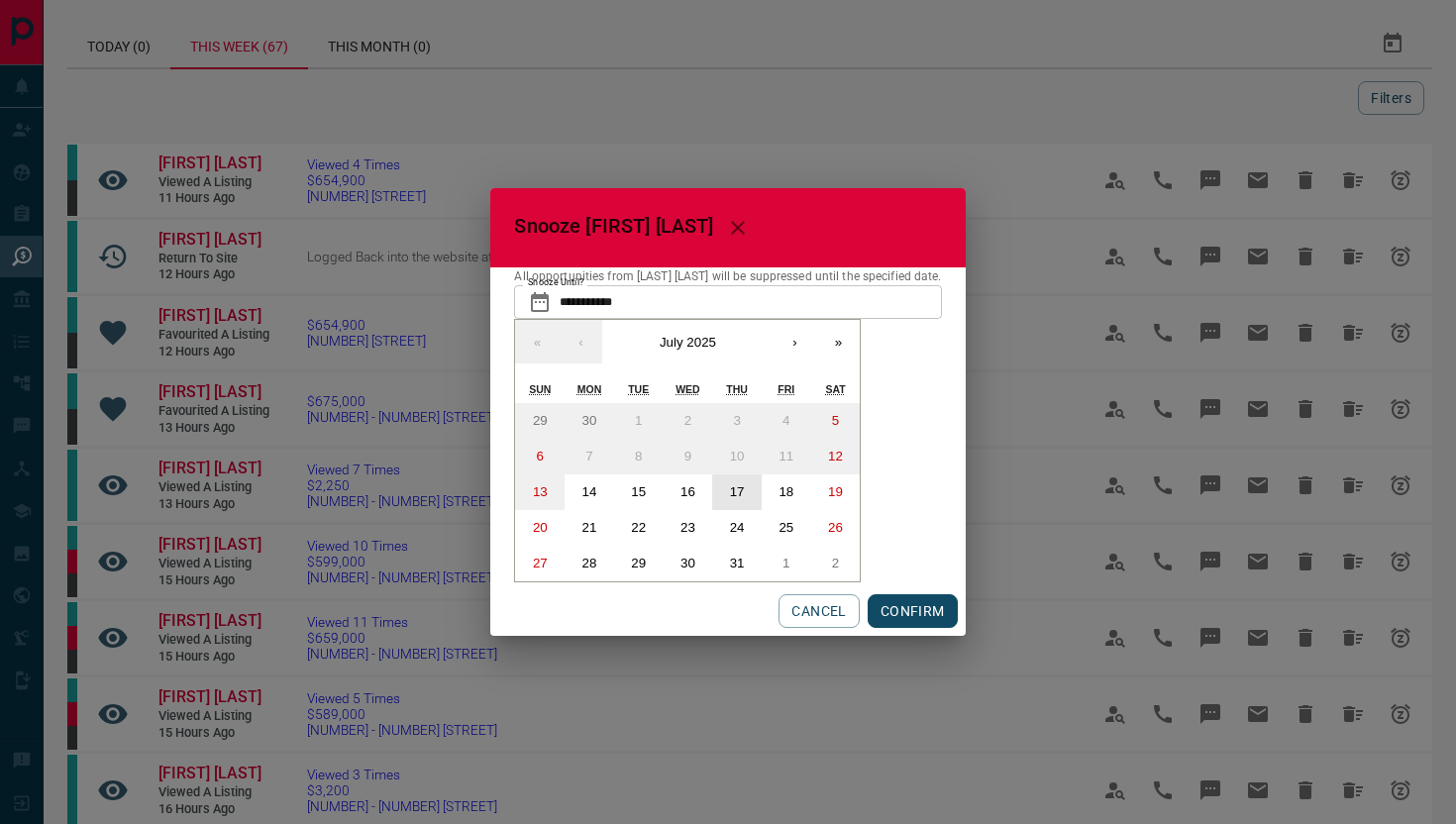 click on "17" at bounding box center (737, 492) 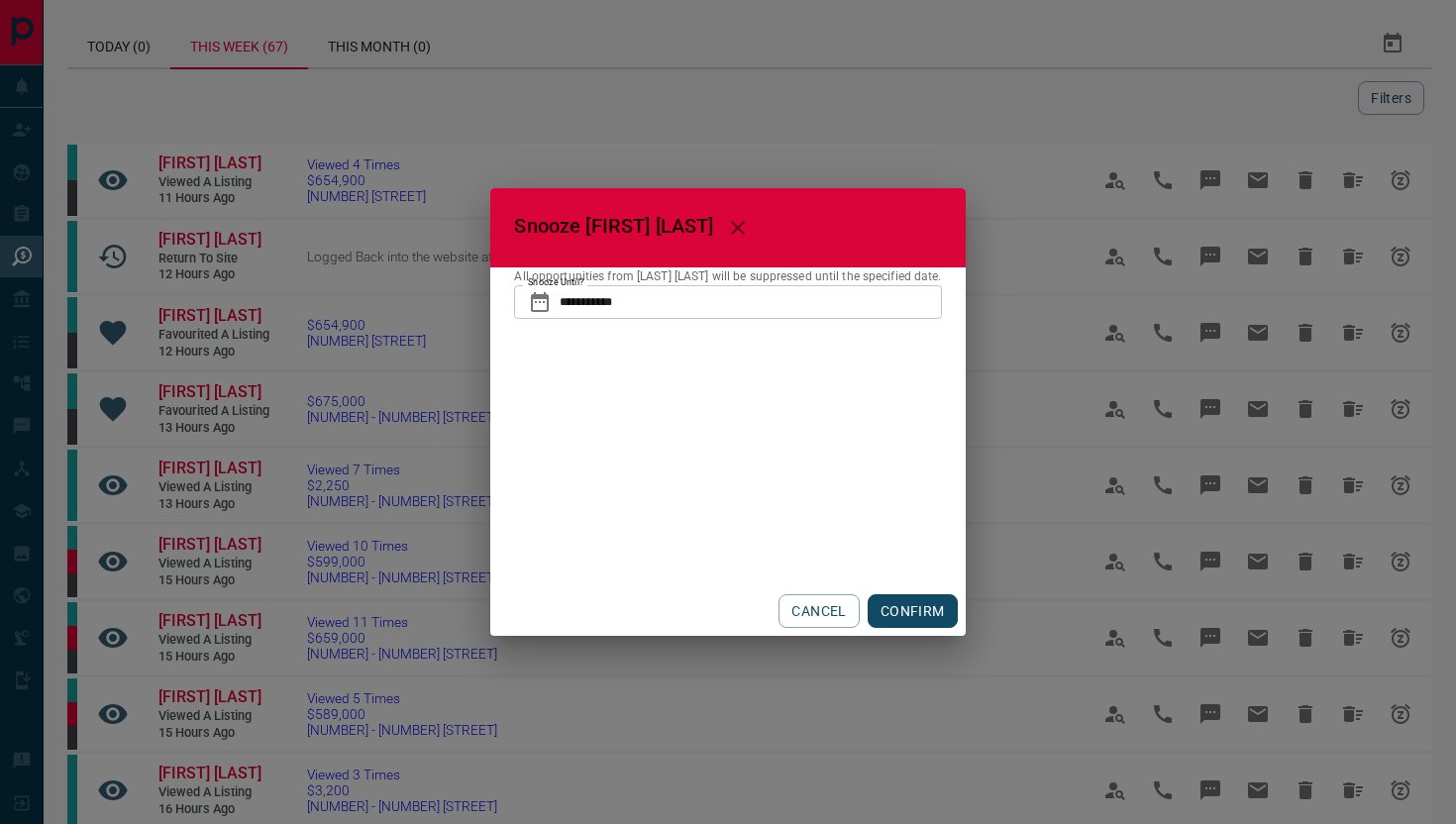 click on "CONFIRM" at bounding box center [912, 611] 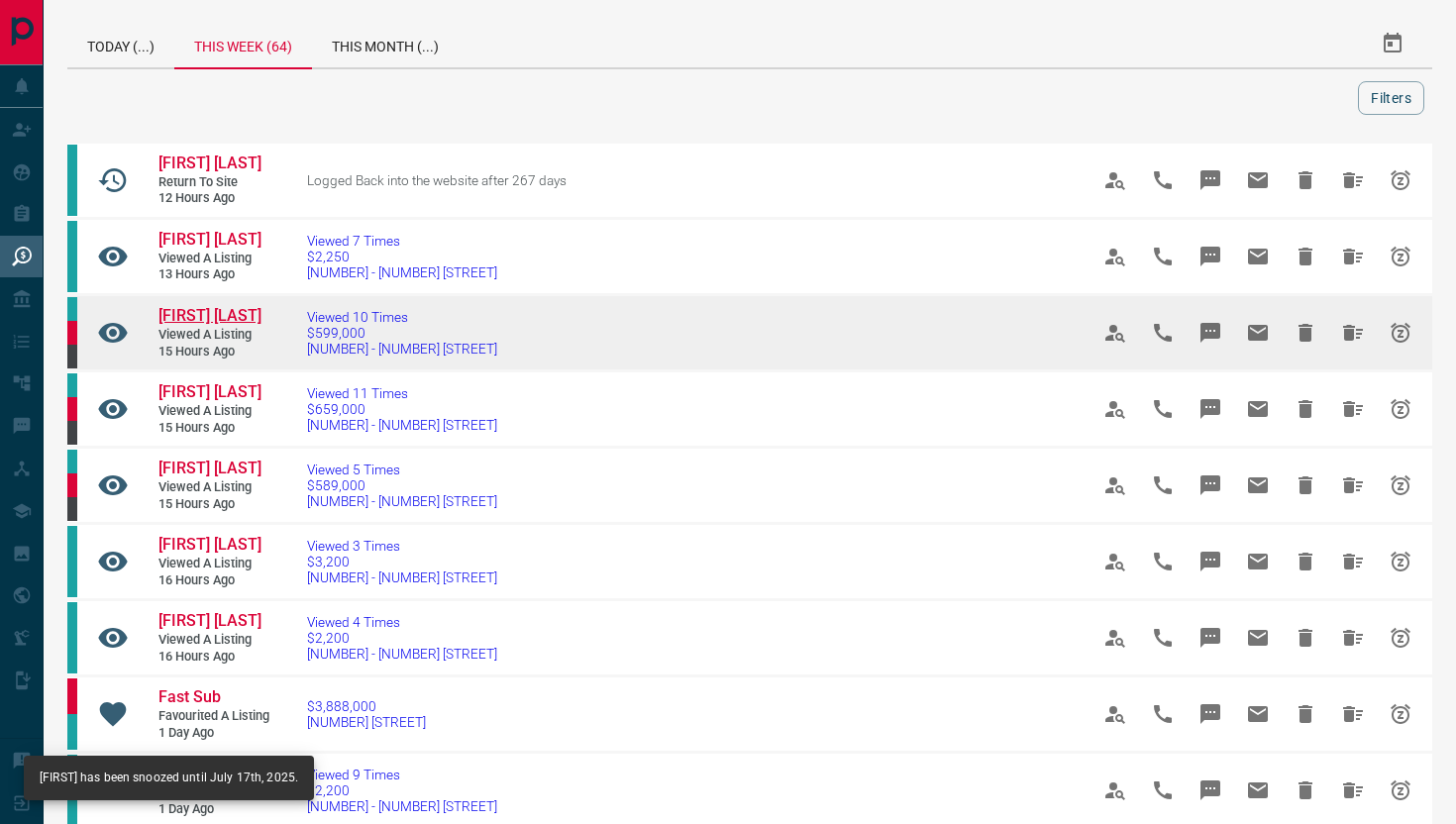 click on "[FIRST] [LAST]" at bounding box center [210, 315] 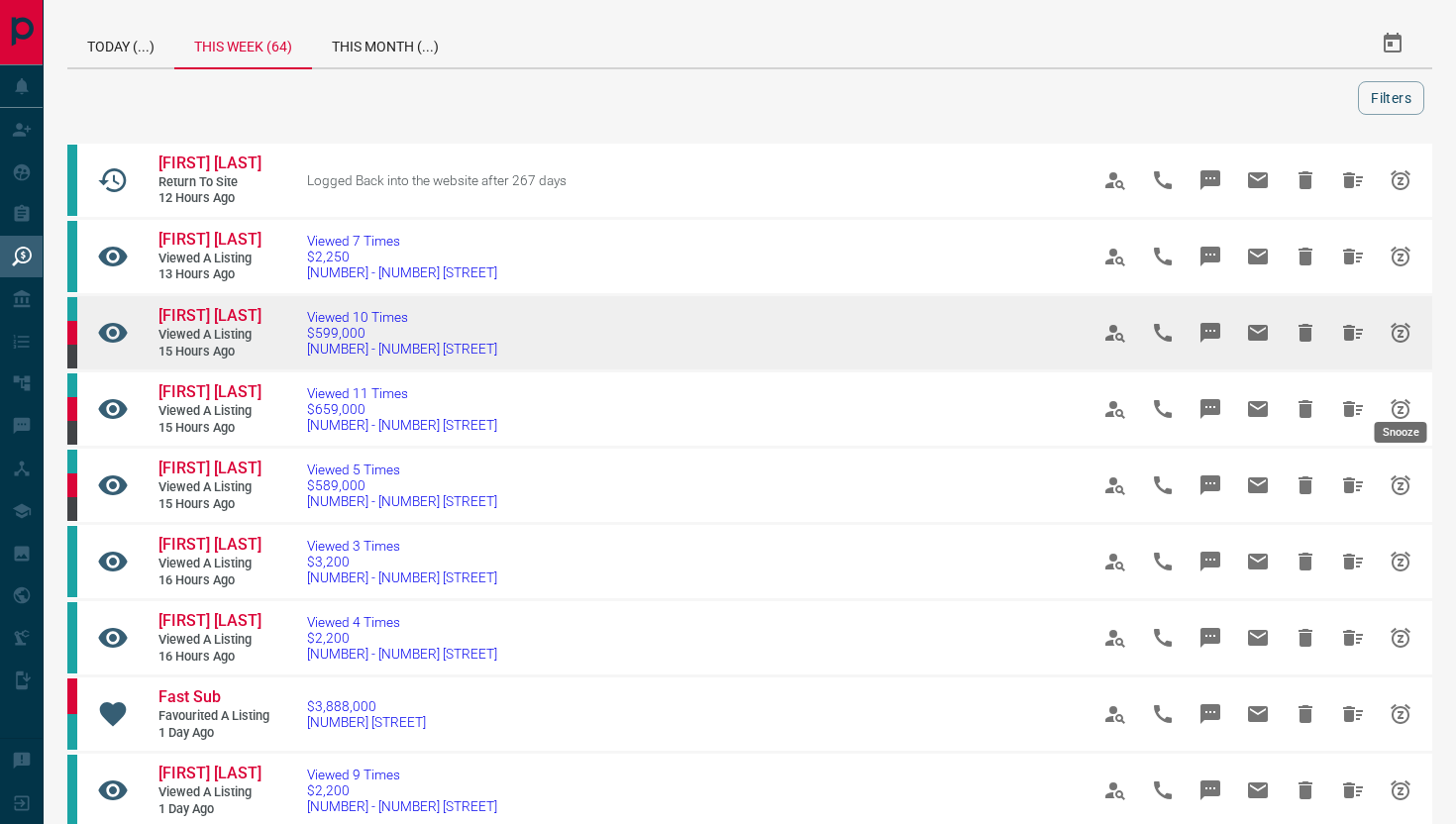 click 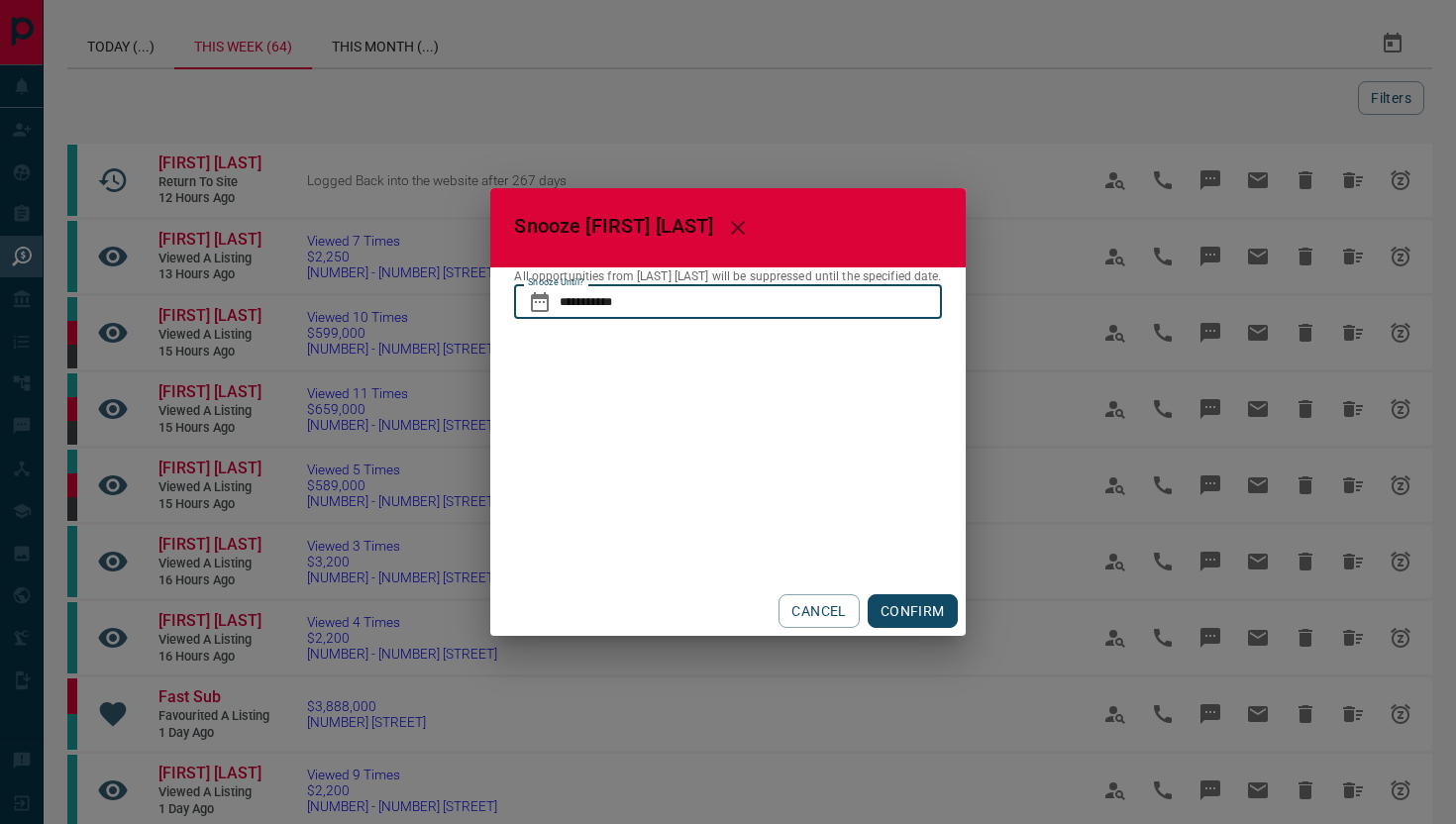 click on "**********" at bounding box center (750, 302) 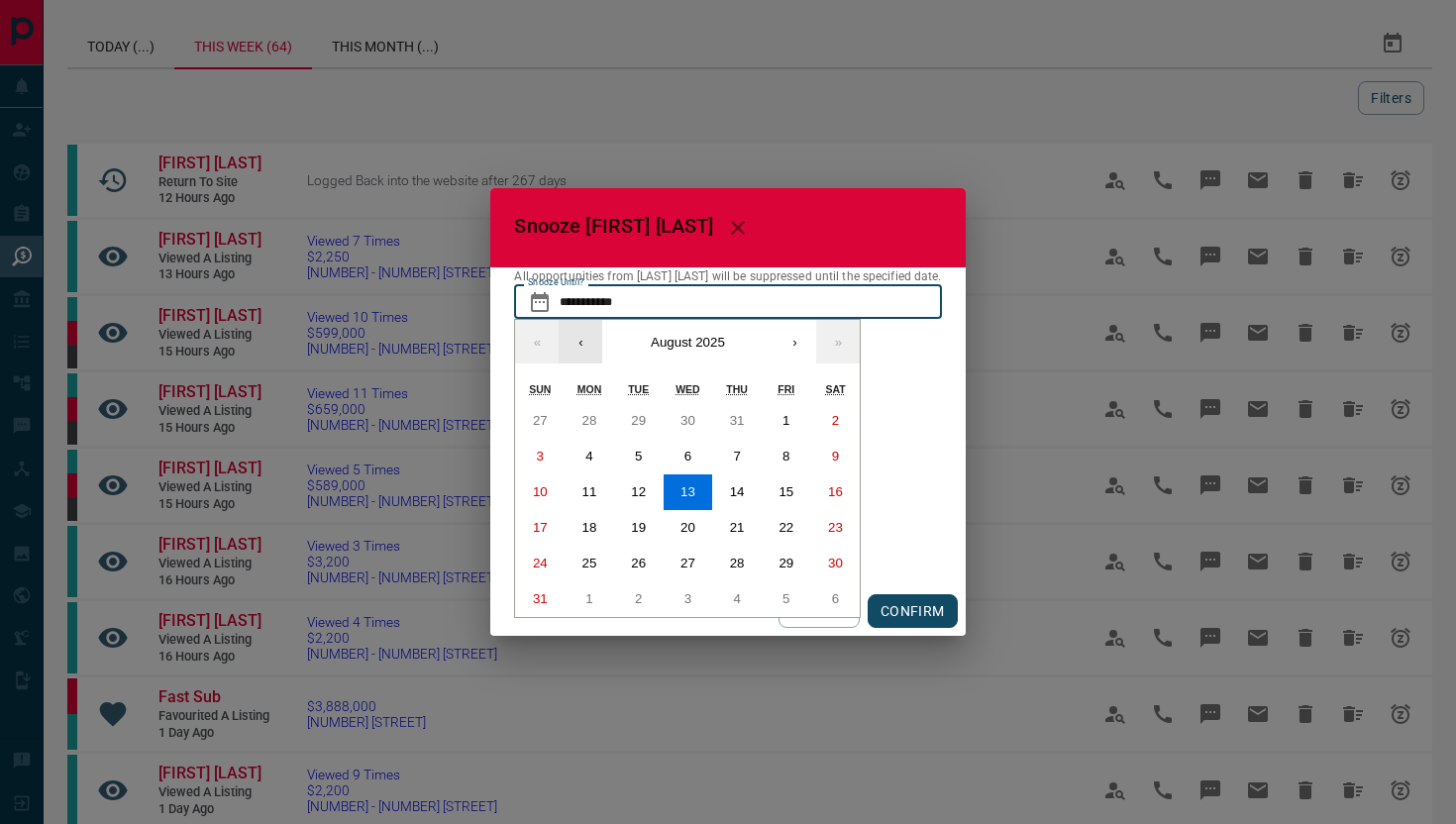 click on "‹" at bounding box center [580, 342] 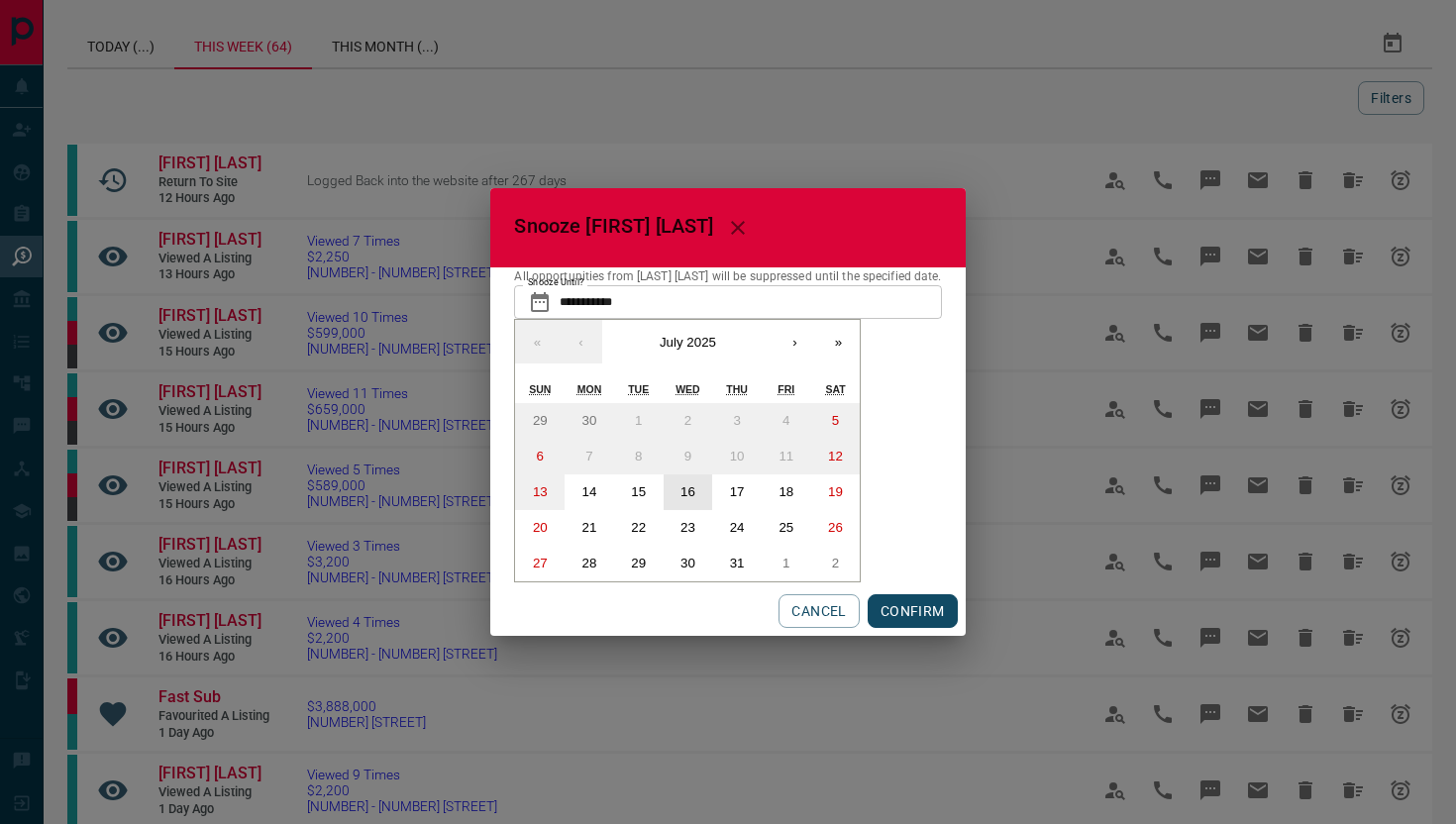 click on "16" at bounding box center [688, 492] 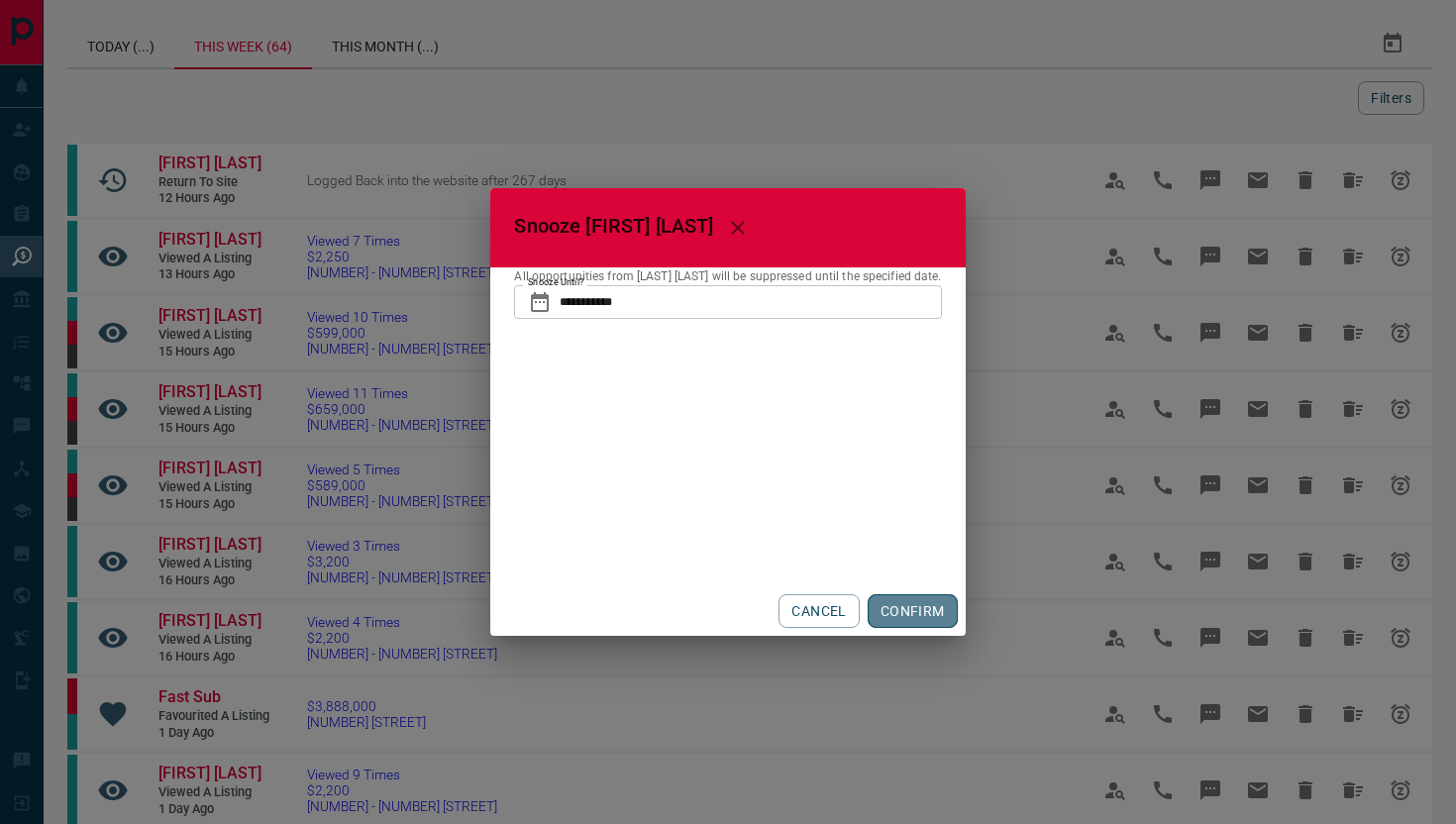 click on "CONFIRM" at bounding box center (912, 611) 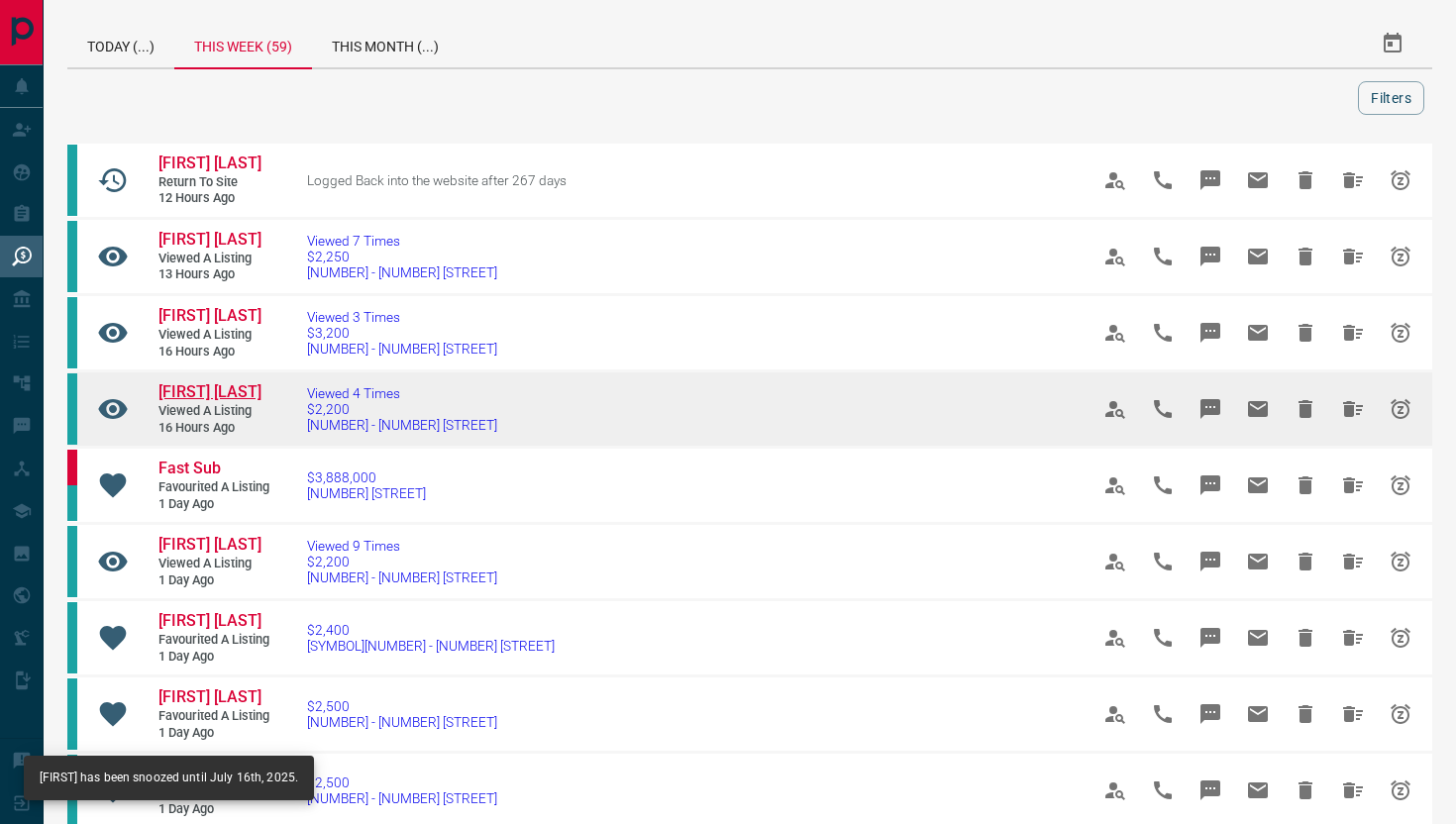 click on "[FIRST] [LAST]" at bounding box center (210, 391) 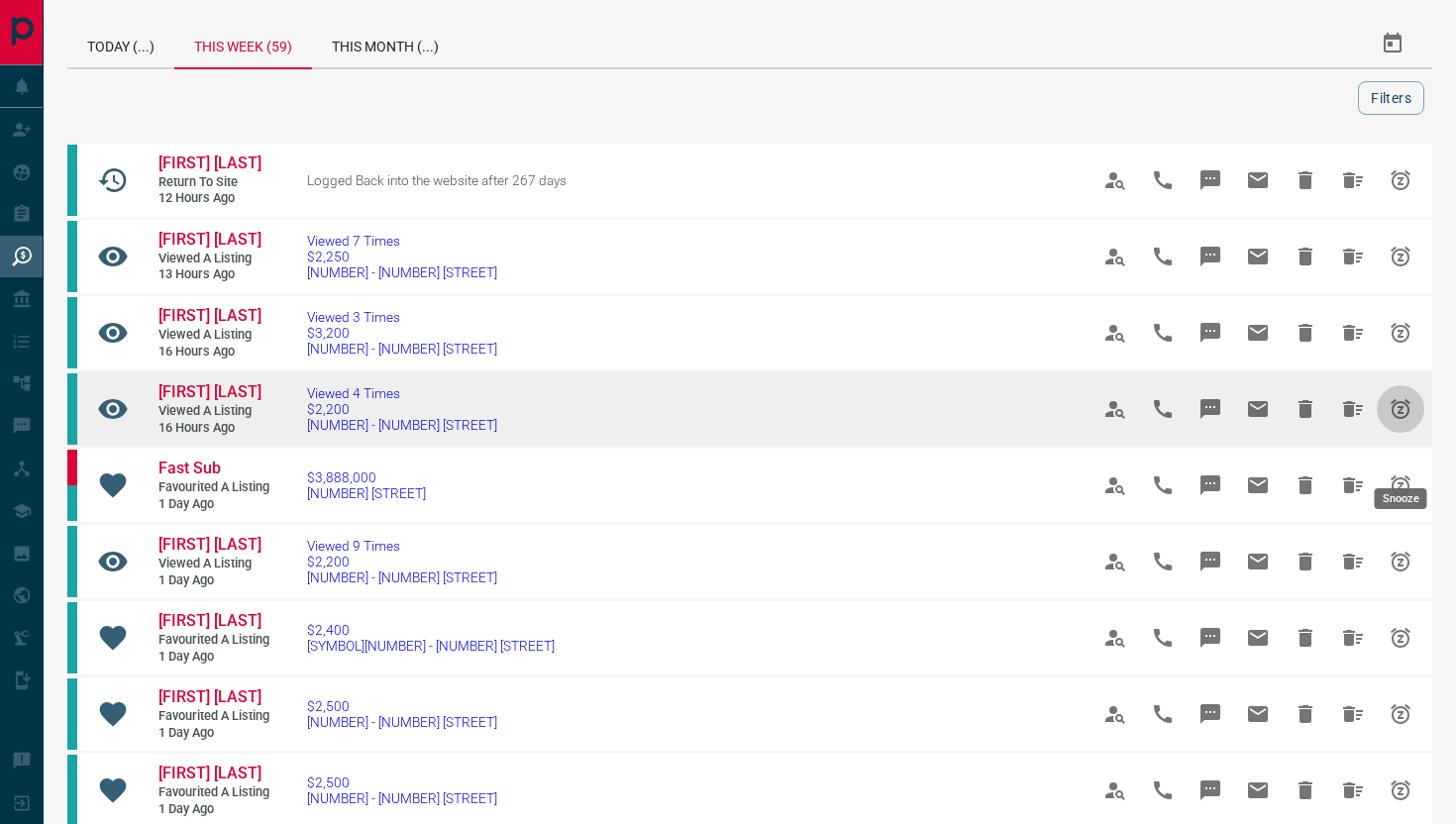 click 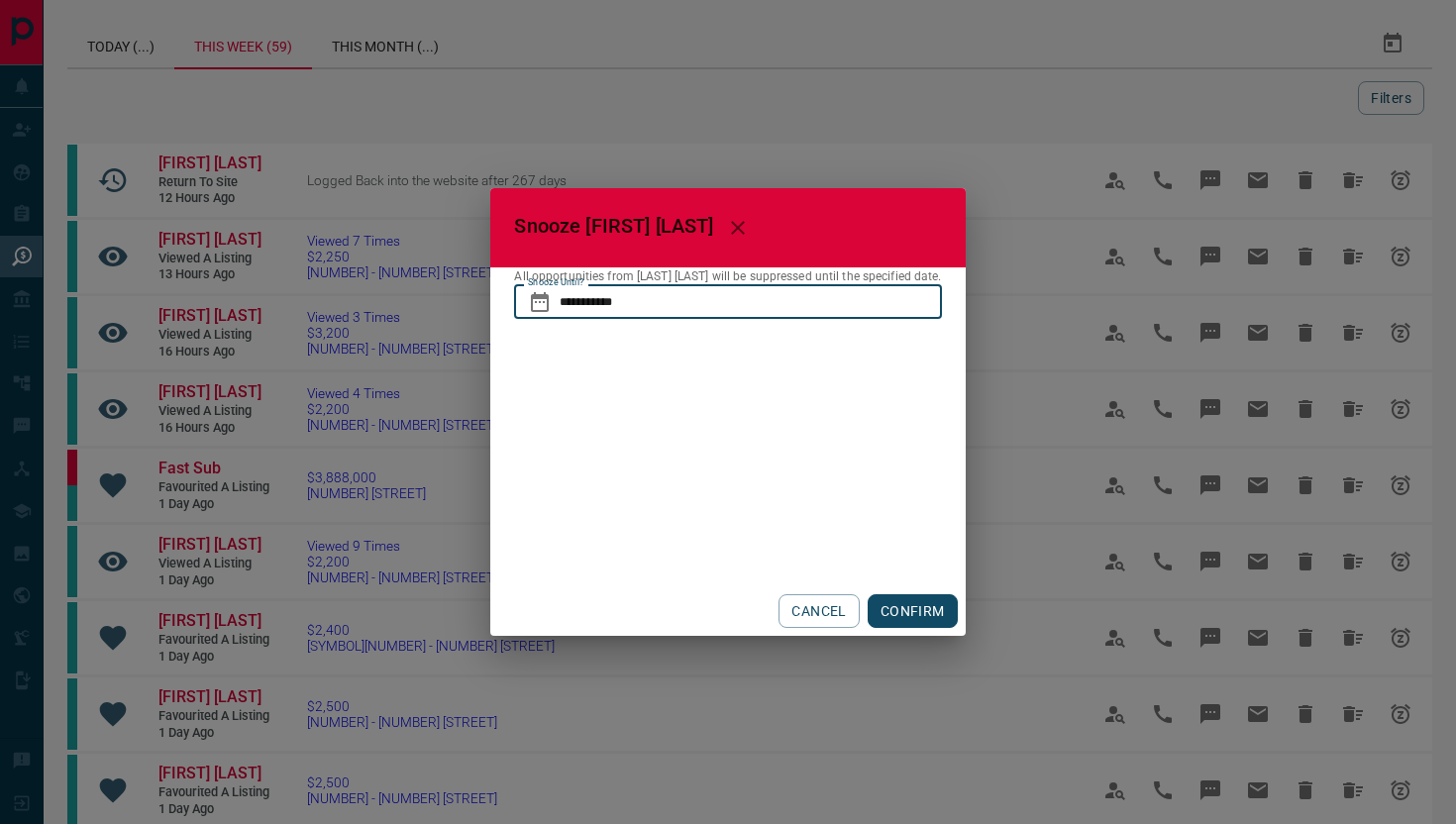 click on "**********" at bounding box center (750, 302) 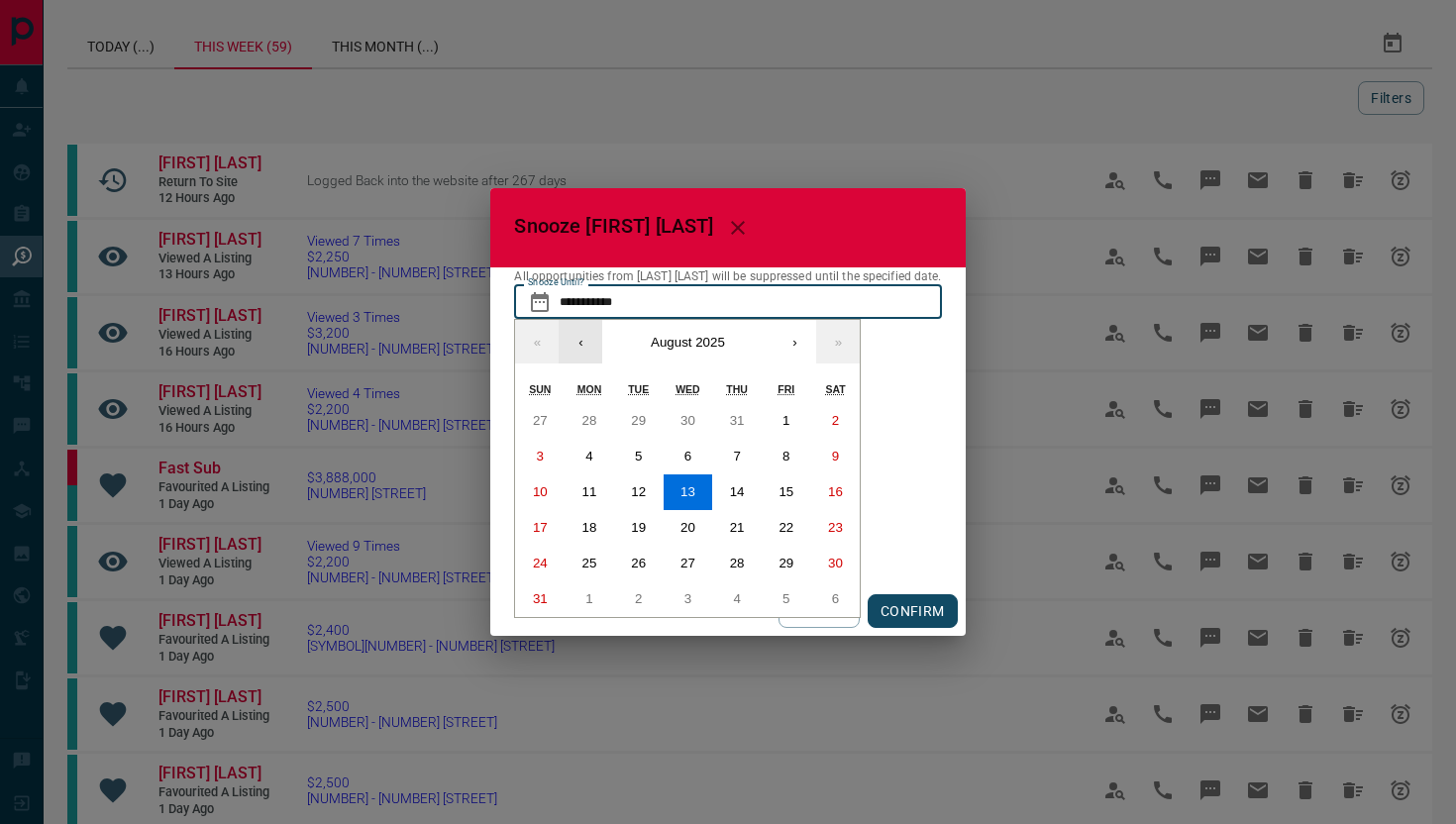 click on "‹" at bounding box center [580, 342] 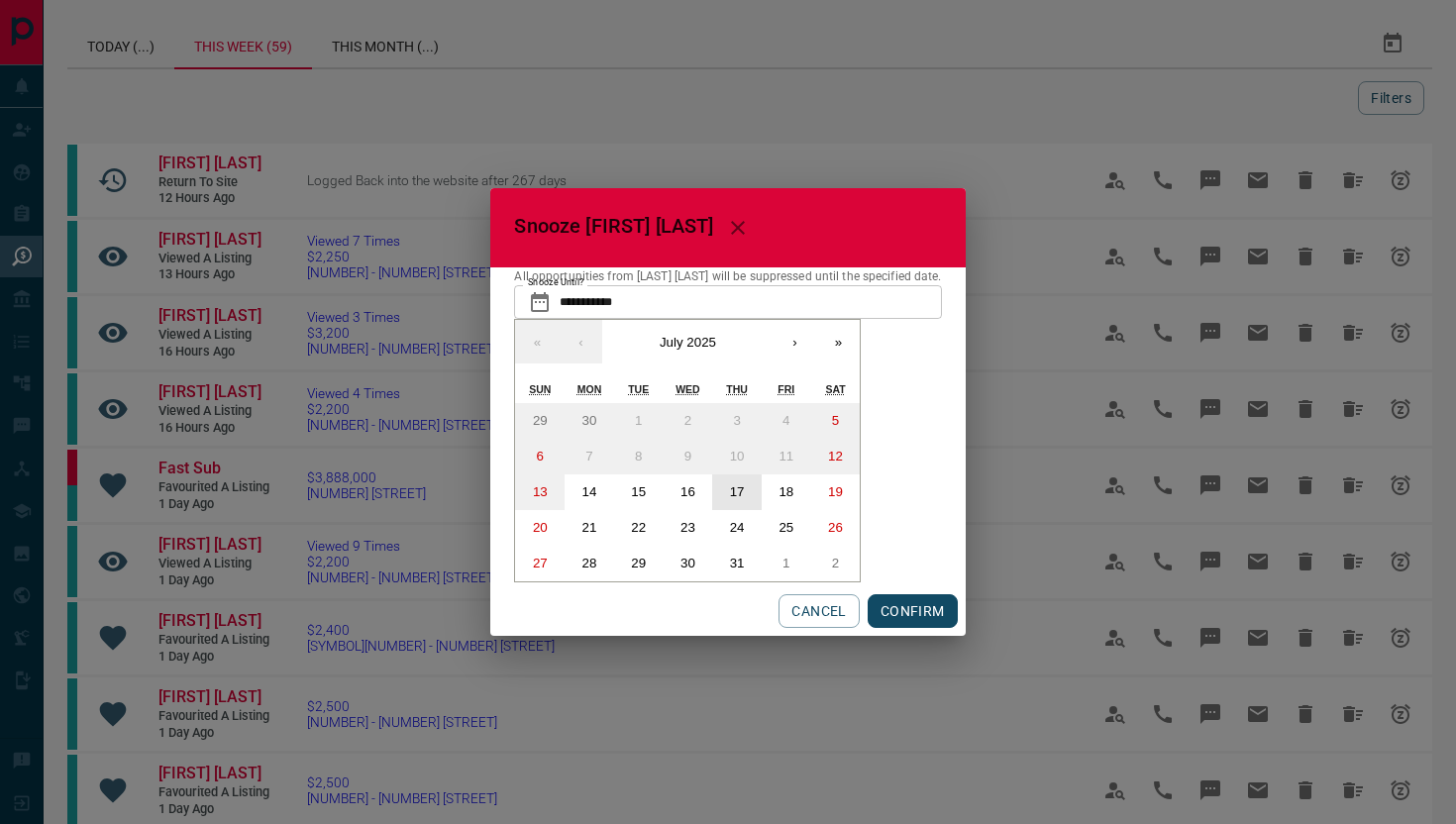 click on "17" at bounding box center [737, 492] 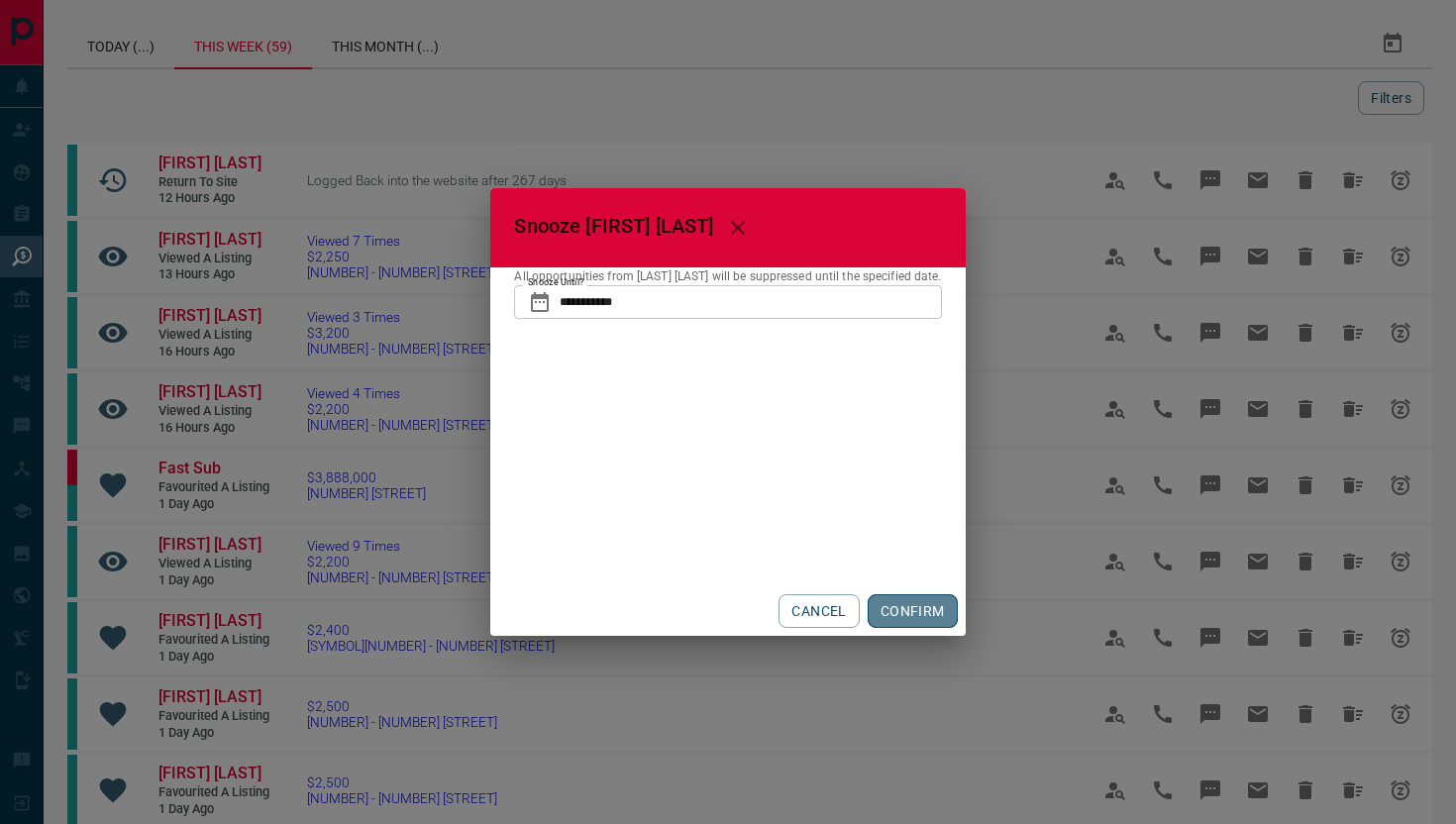 click on "CONFIRM" at bounding box center (912, 611) 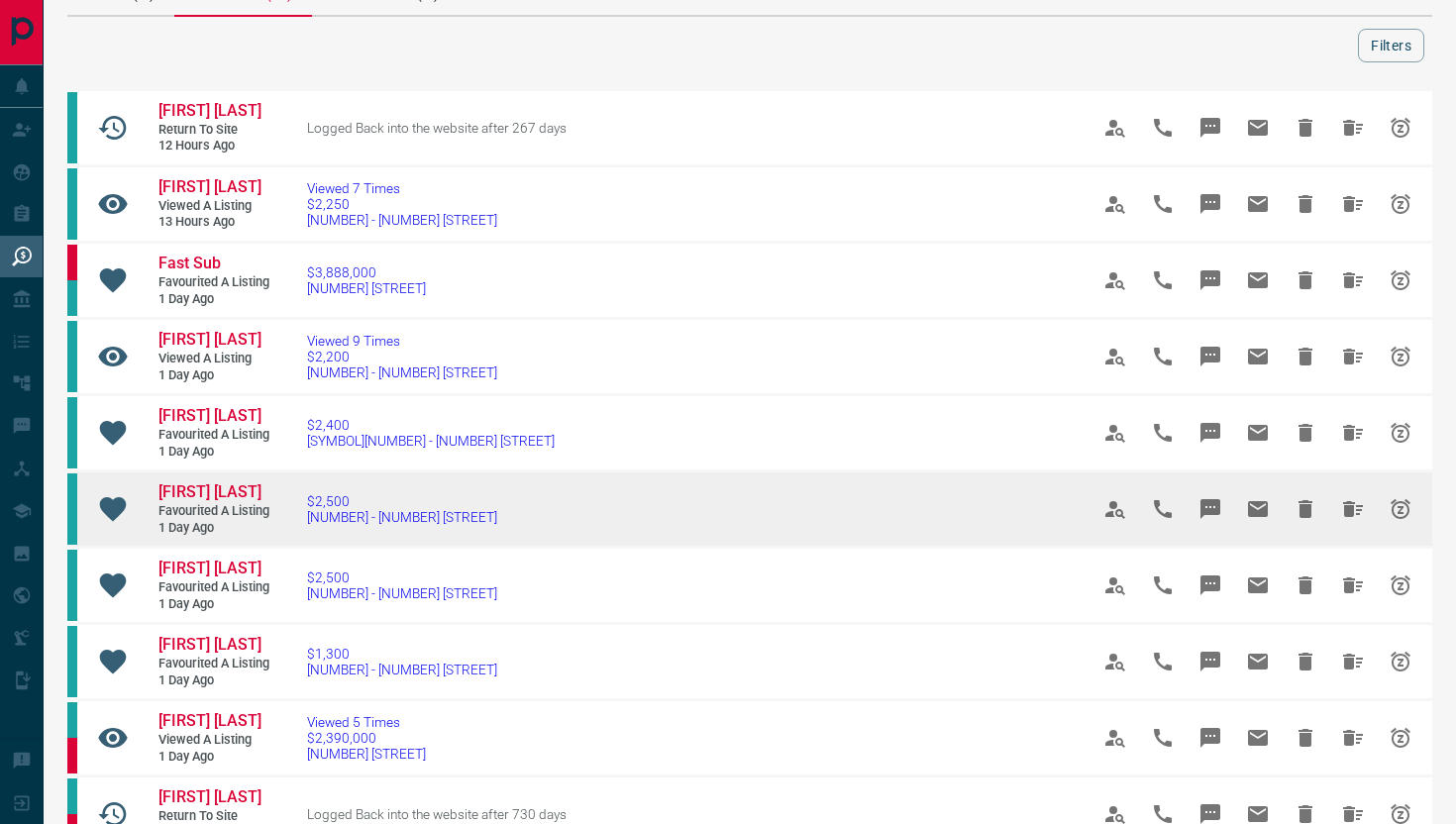 scroll, scrollTop: 54, scrollLeft: 0, axis: vertical 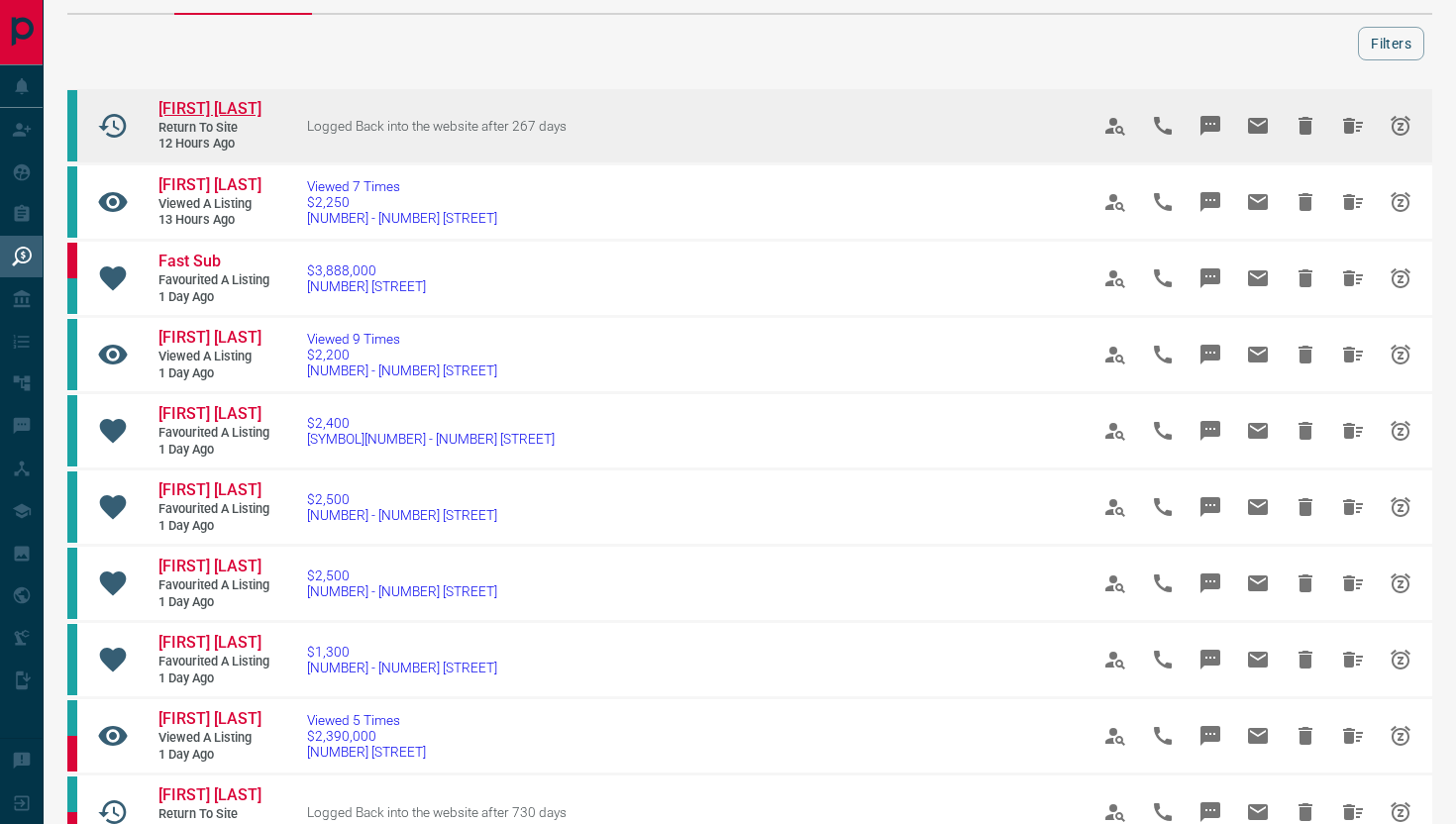 click on "[FIRST] [LAST]" at bounding box center [210, 108] 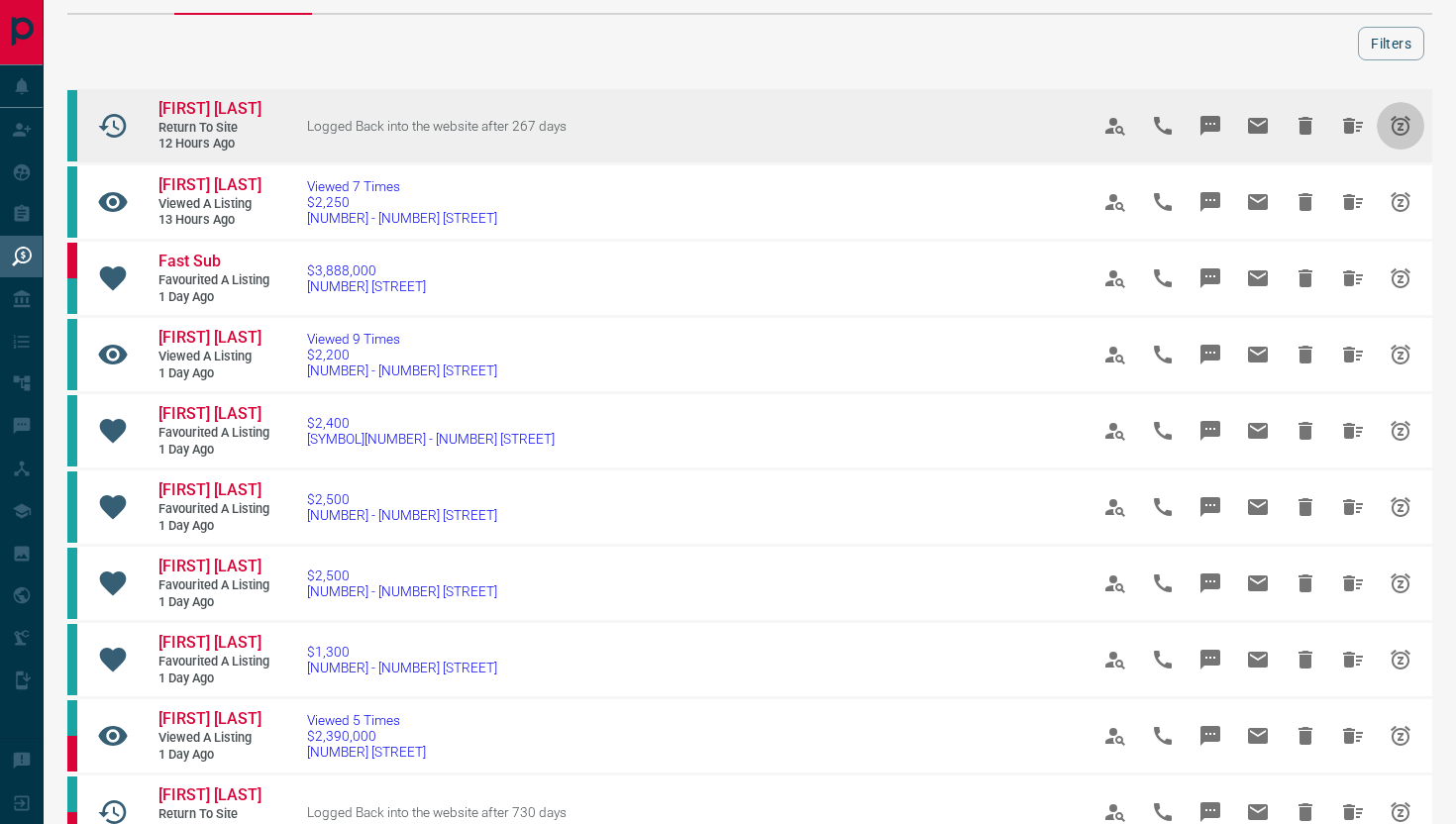 click 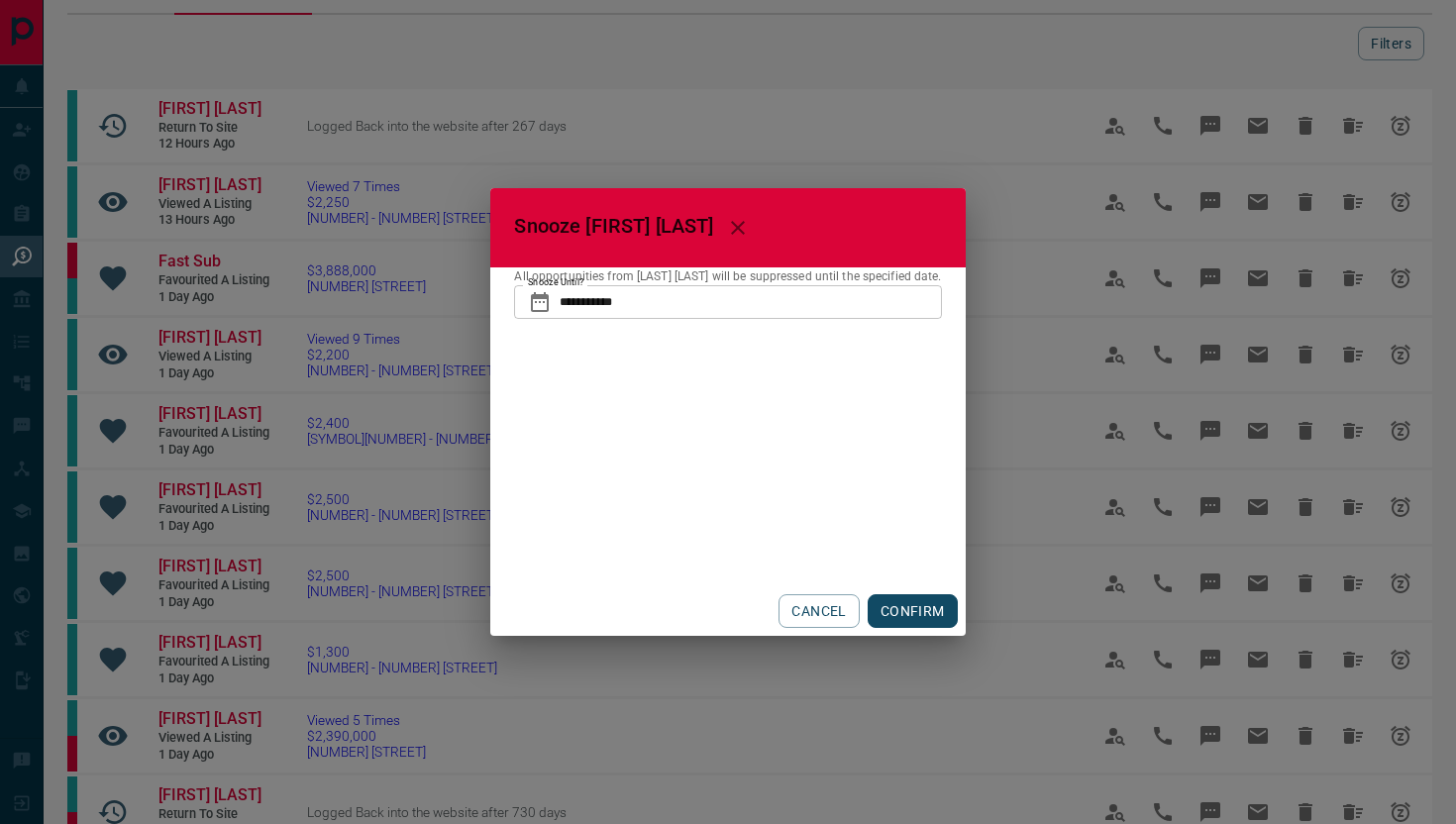 click on "**********" at bounding box center [750, 302] 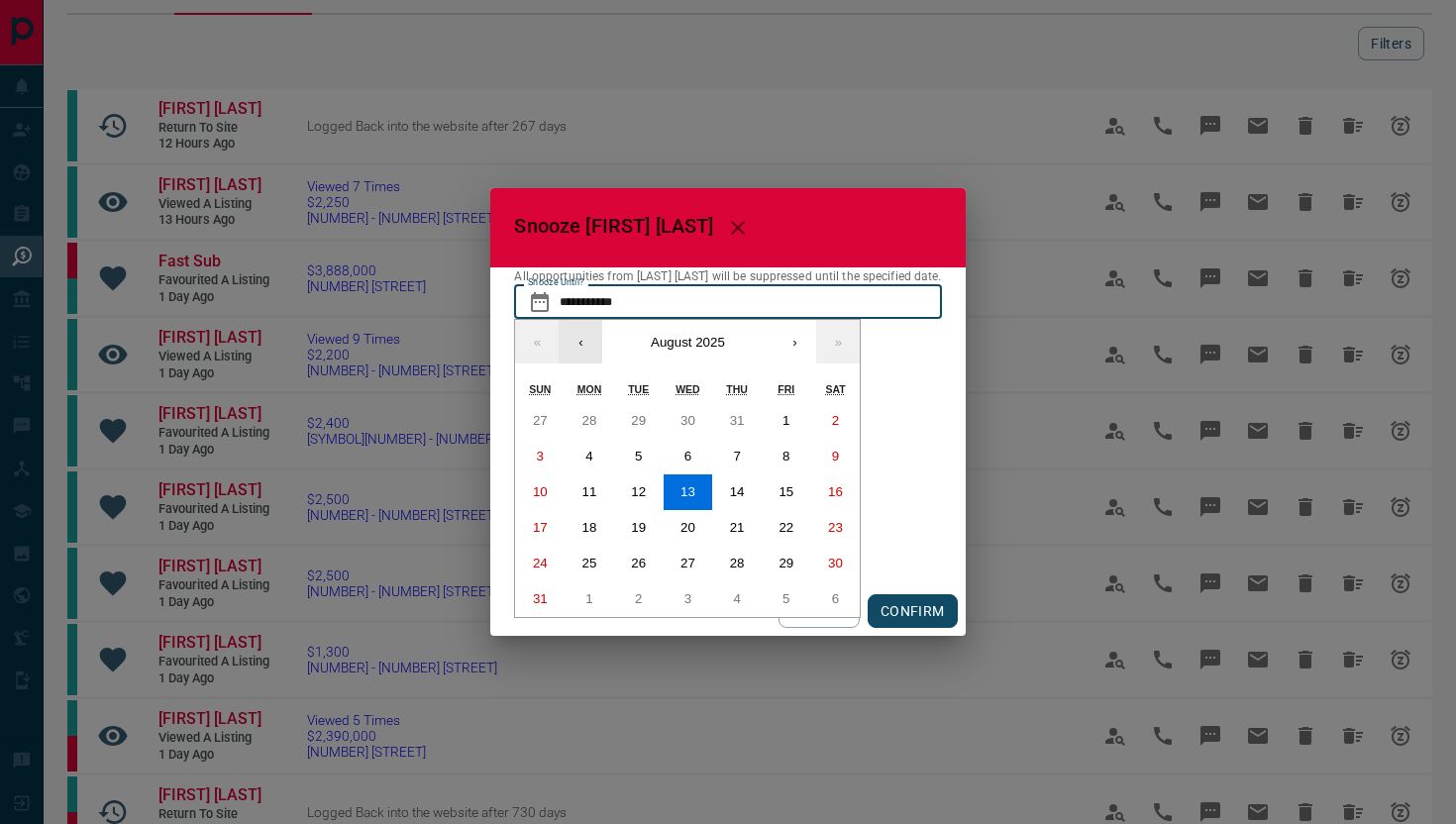 click on "‹" at bounding box center (580, 342) 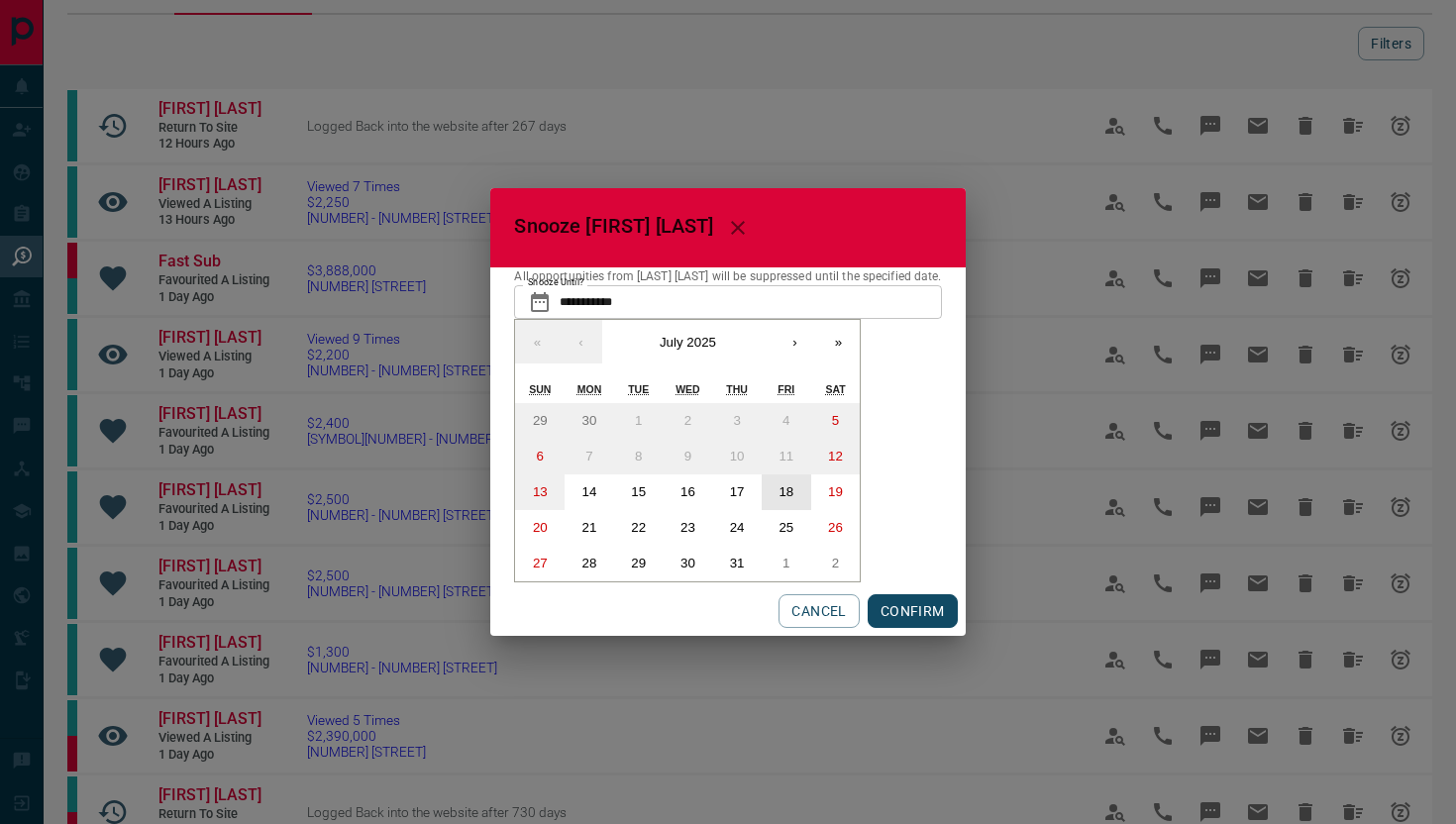 click on "18" at bounding box center (786, 492) 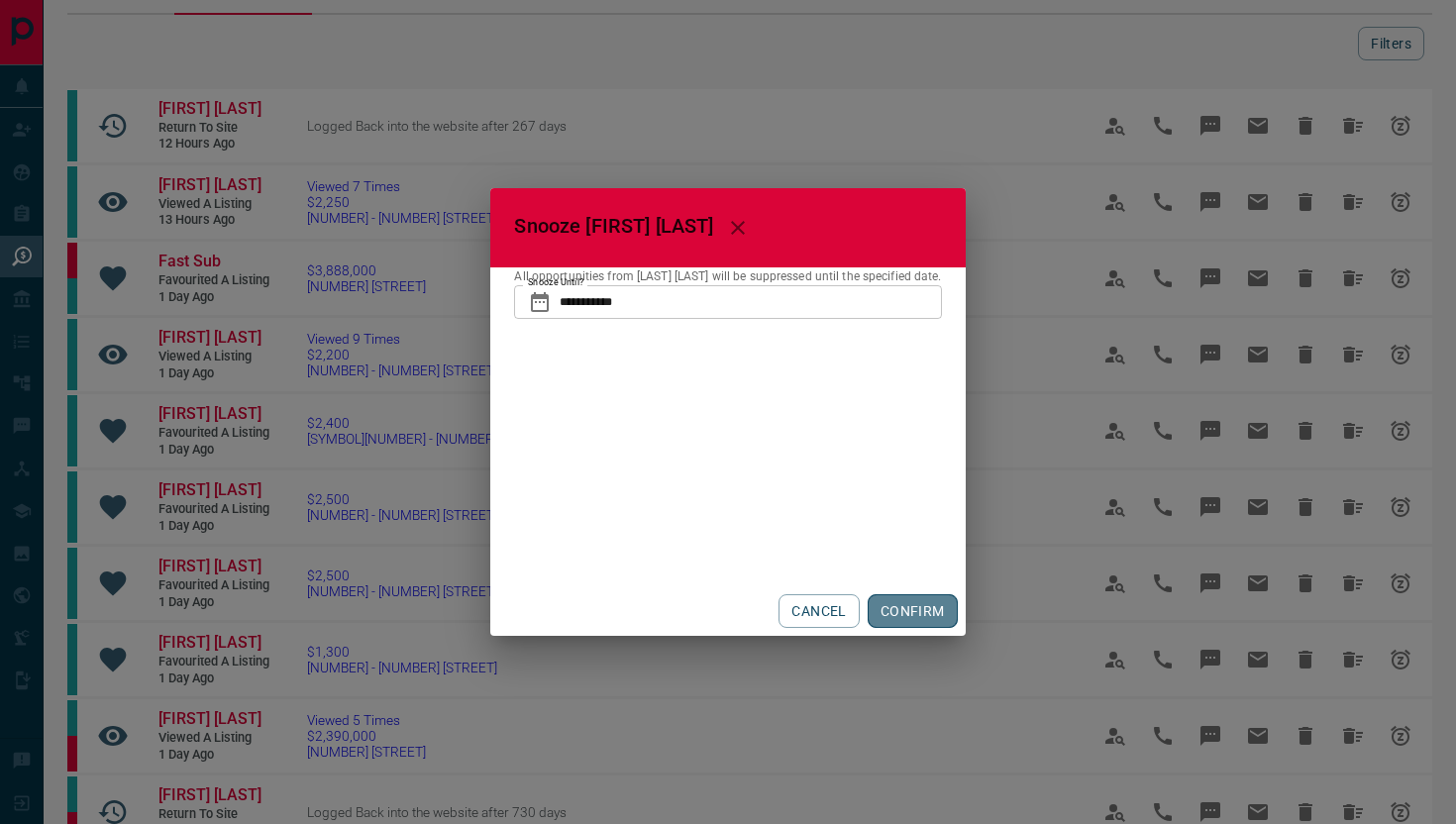 click on "CONFIRM" at bounding box center [912, 611] 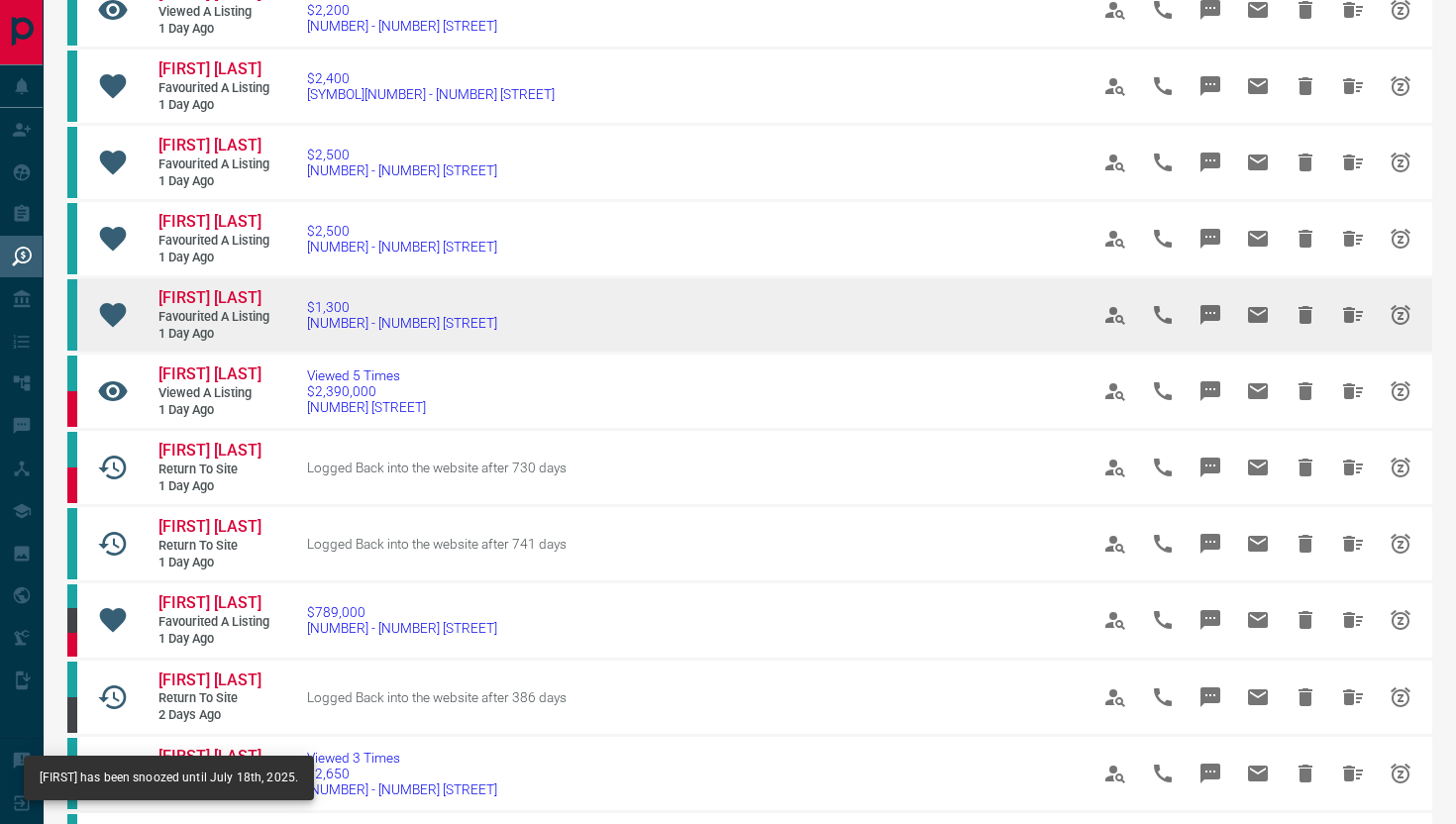 scroll, scrollTop: 334, scrollLeft: 0, axis: vertical 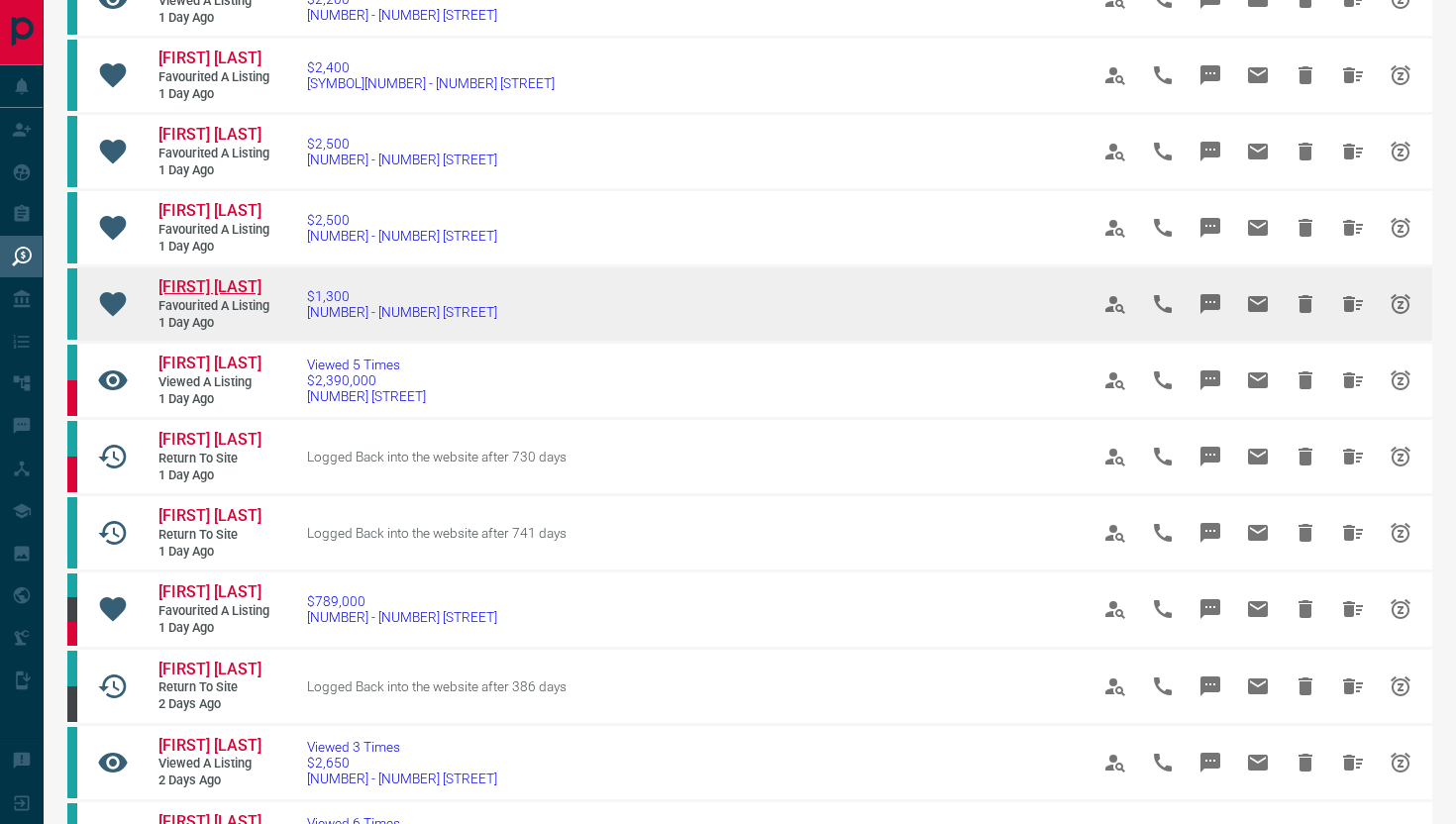 click on "[FIRST] [LAST]" at bounding box center [210, 286] 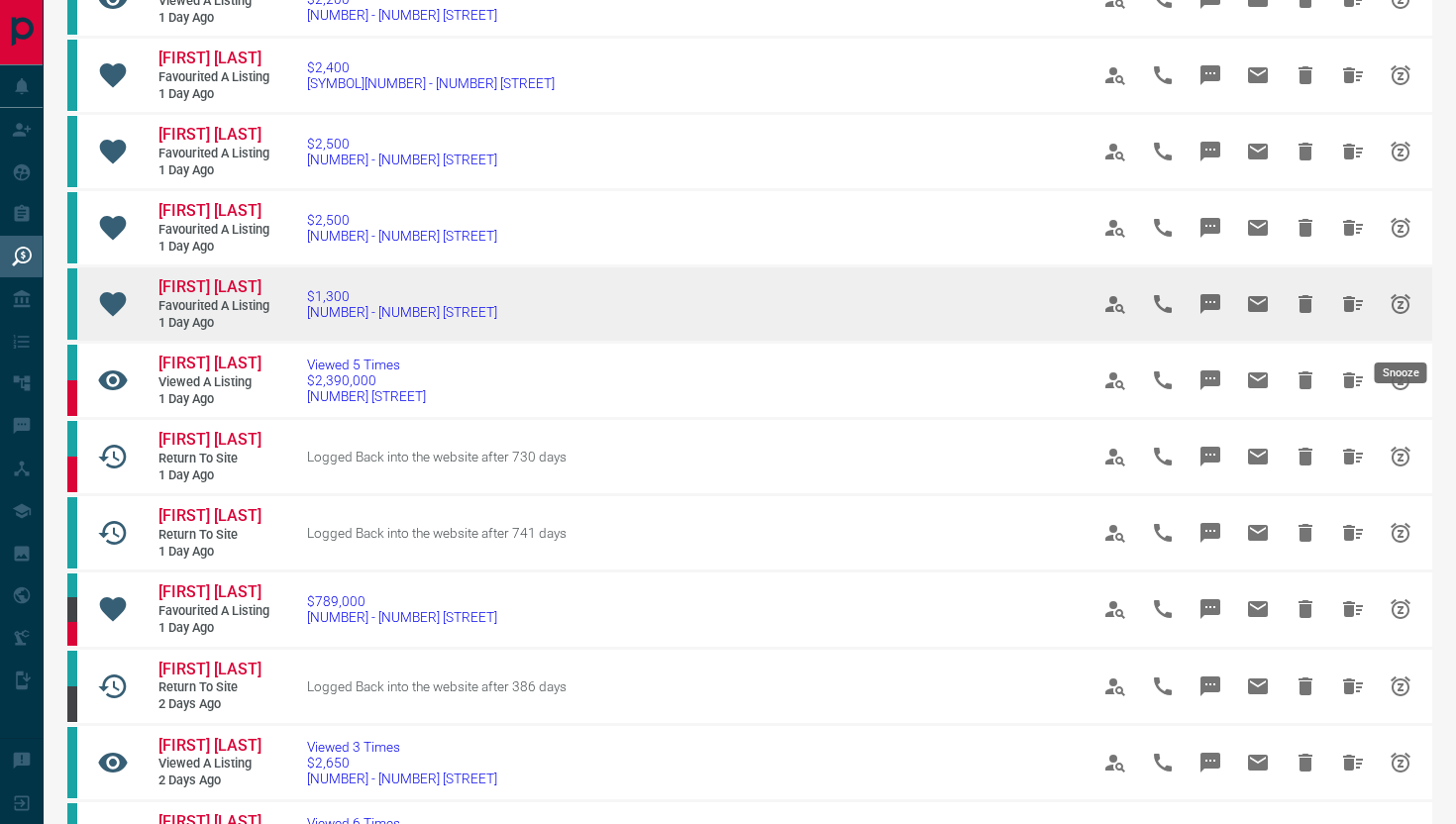 click 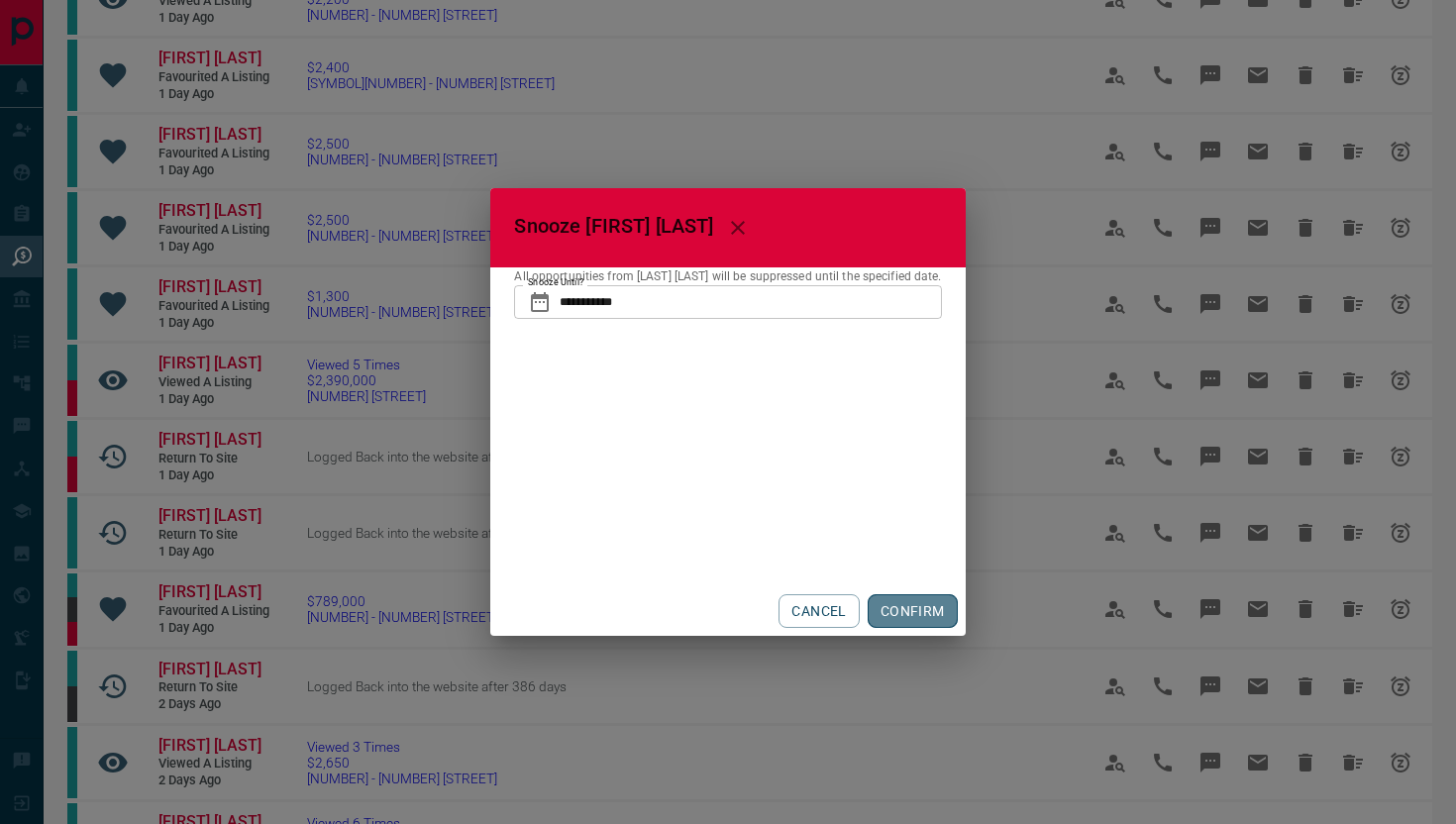 click on "CONFIRM" at bounding box center [912, 611] 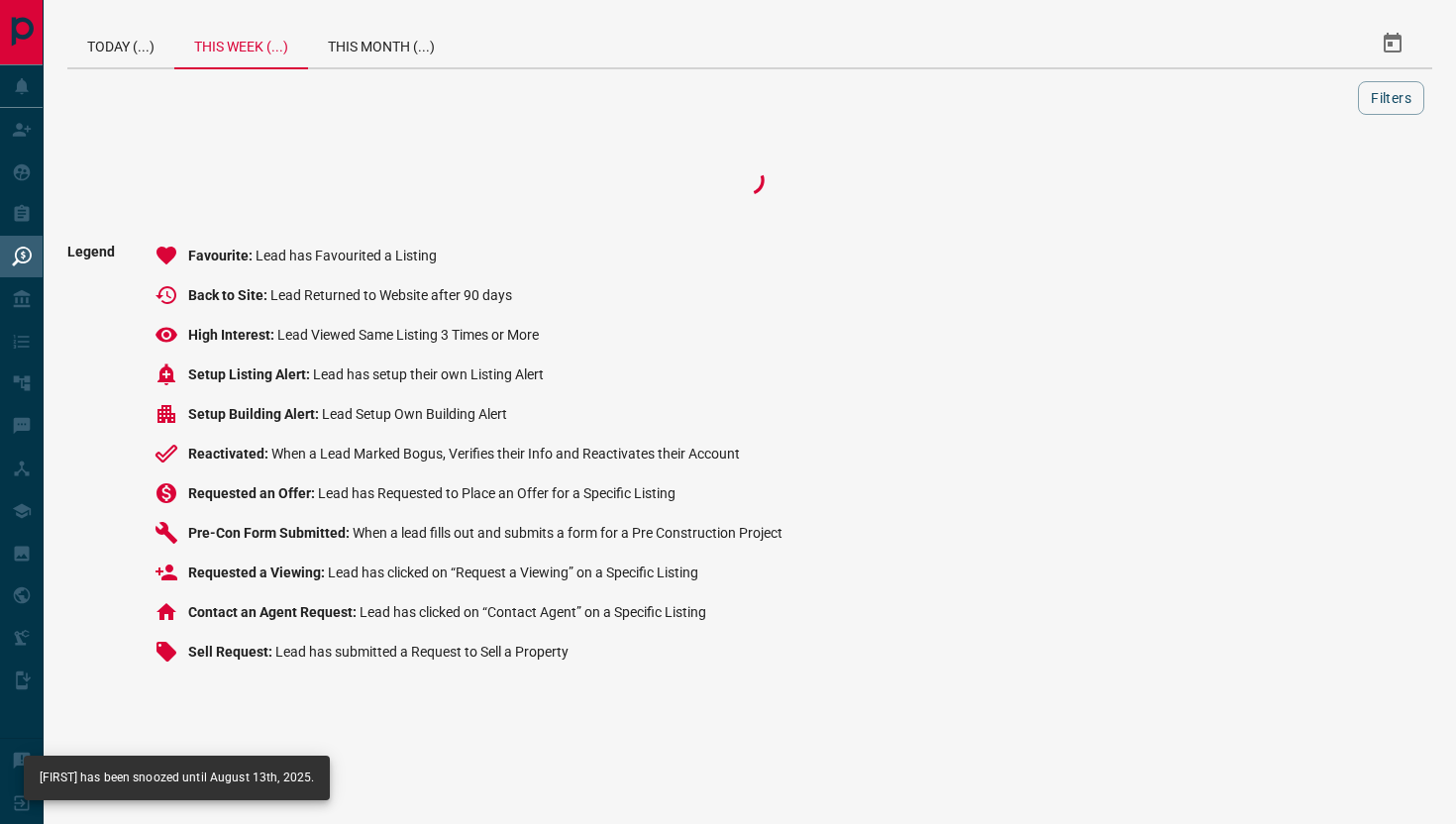 scroll, scrollTop: 0, scrollLeft: 0, axis: both 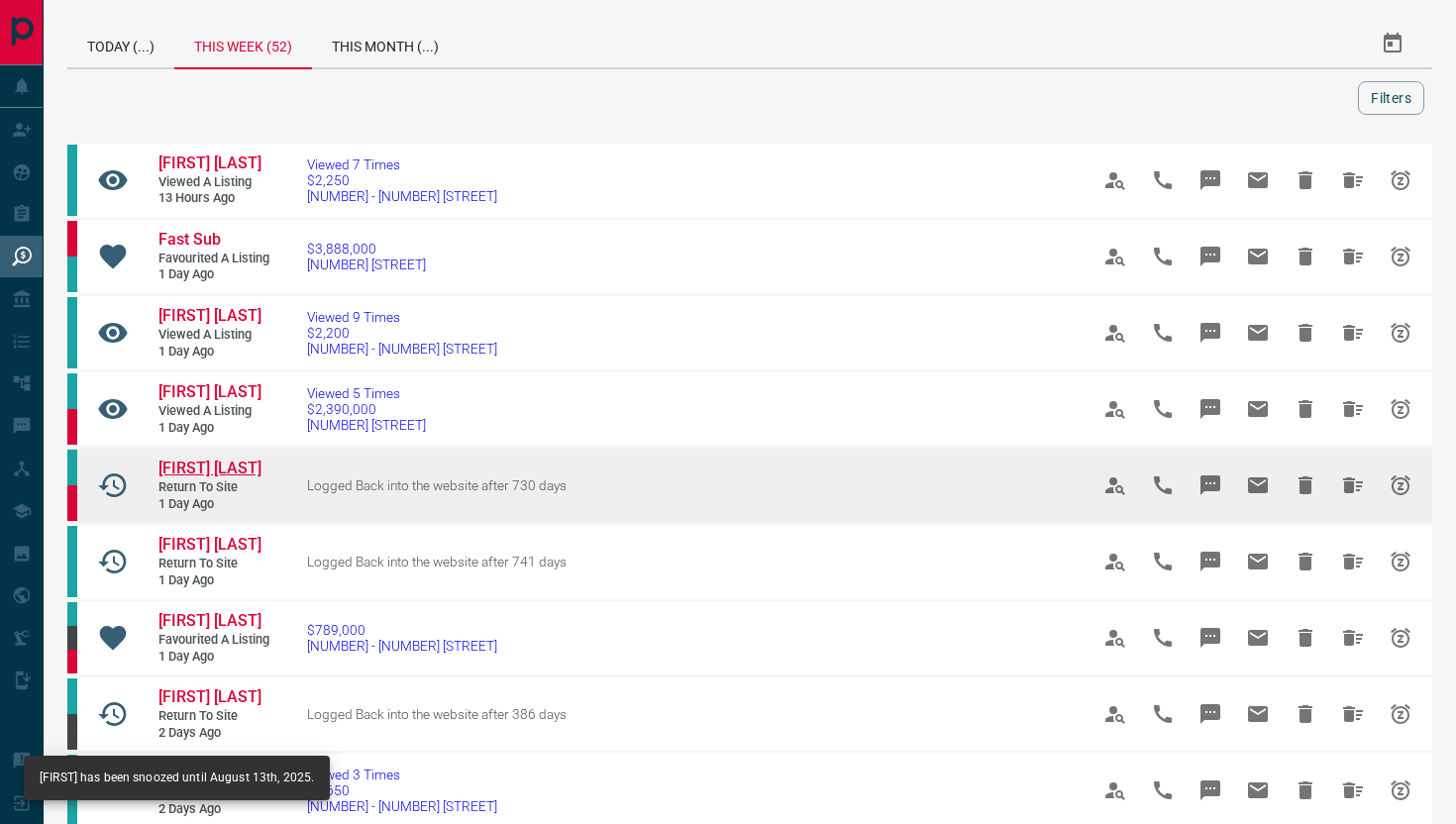 click on "[FIRST] [LAST]" at bounding box center (210, 467) 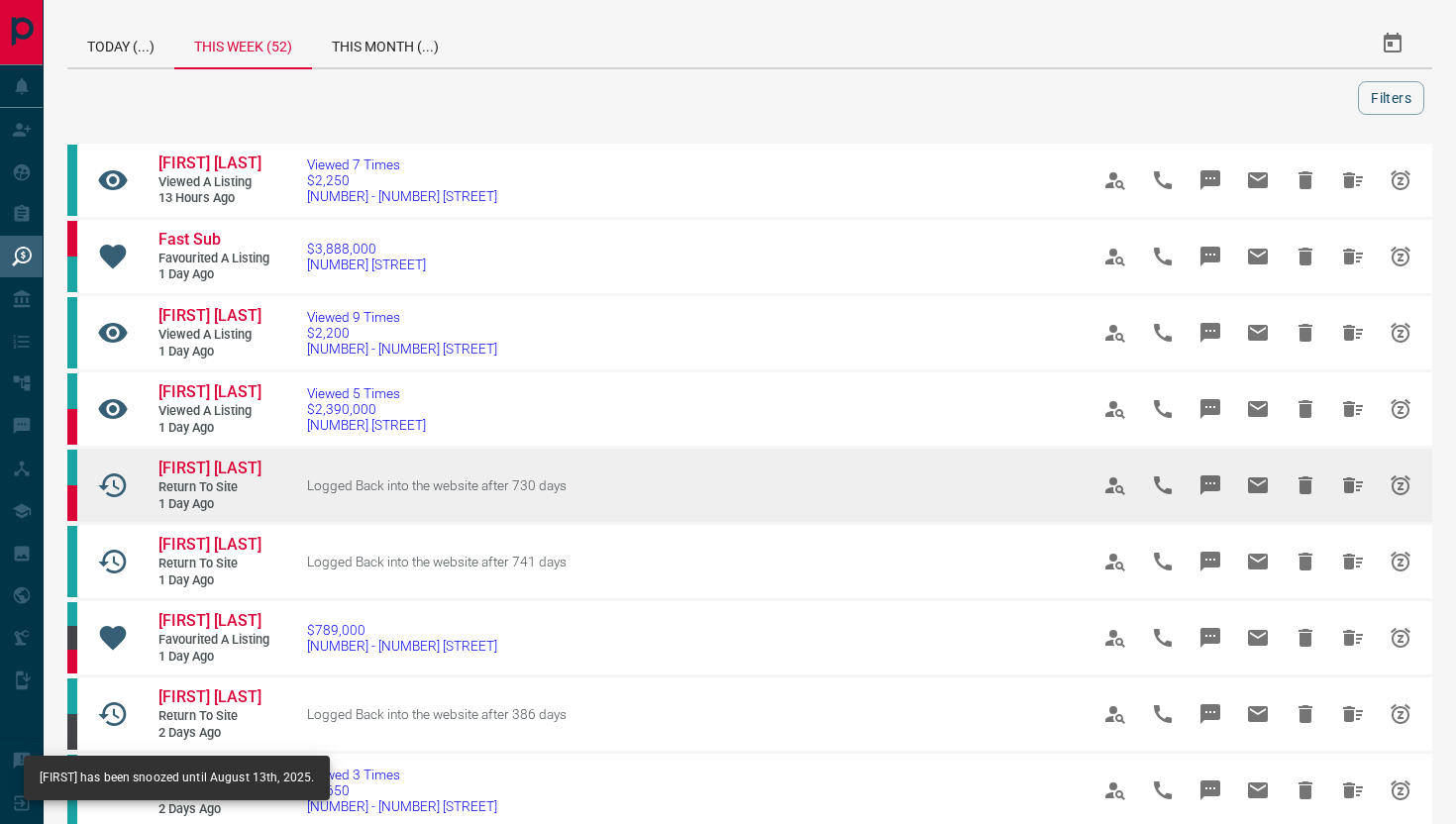 click 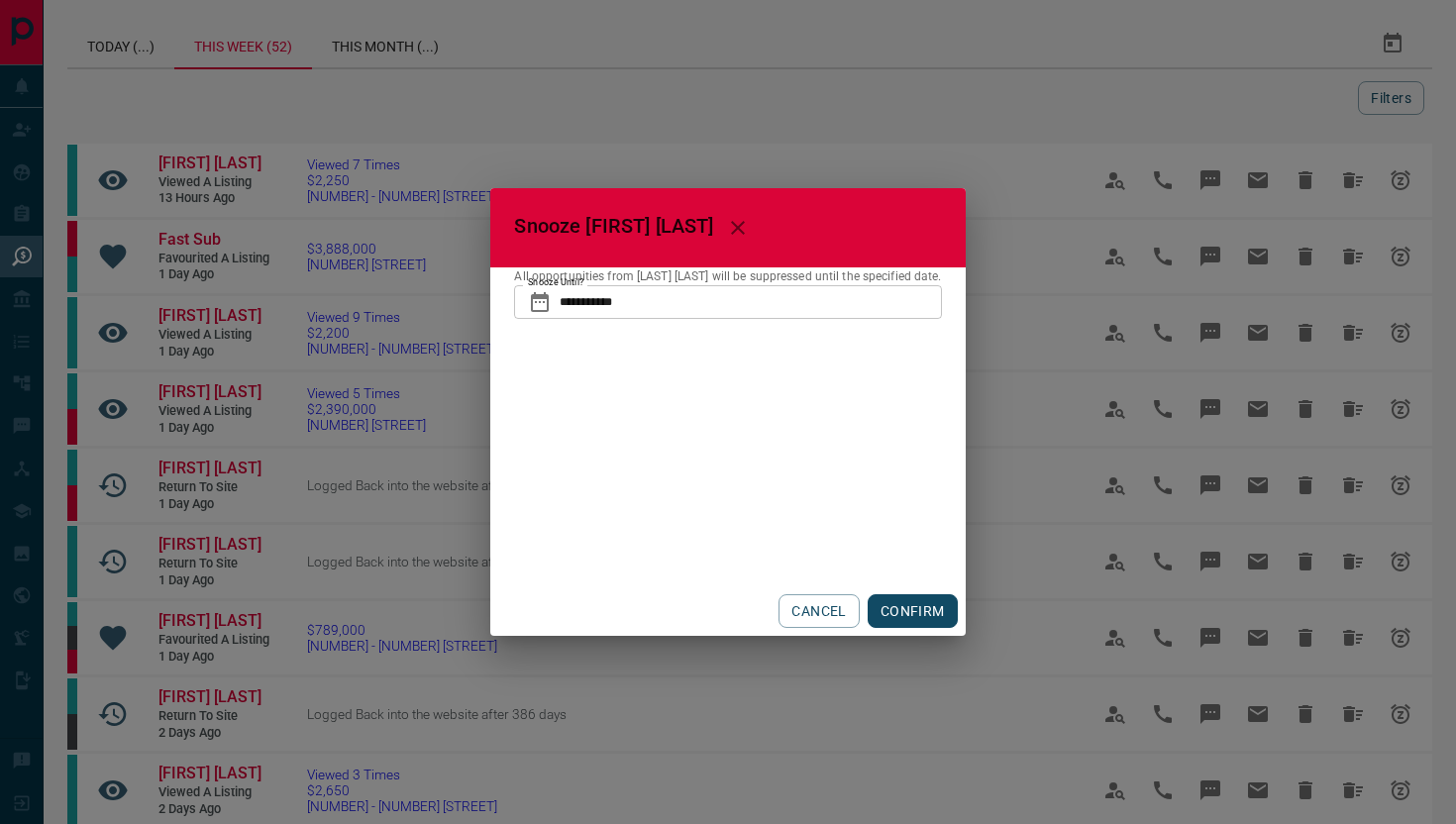 click on "**********" at bounding box center (750, 302) 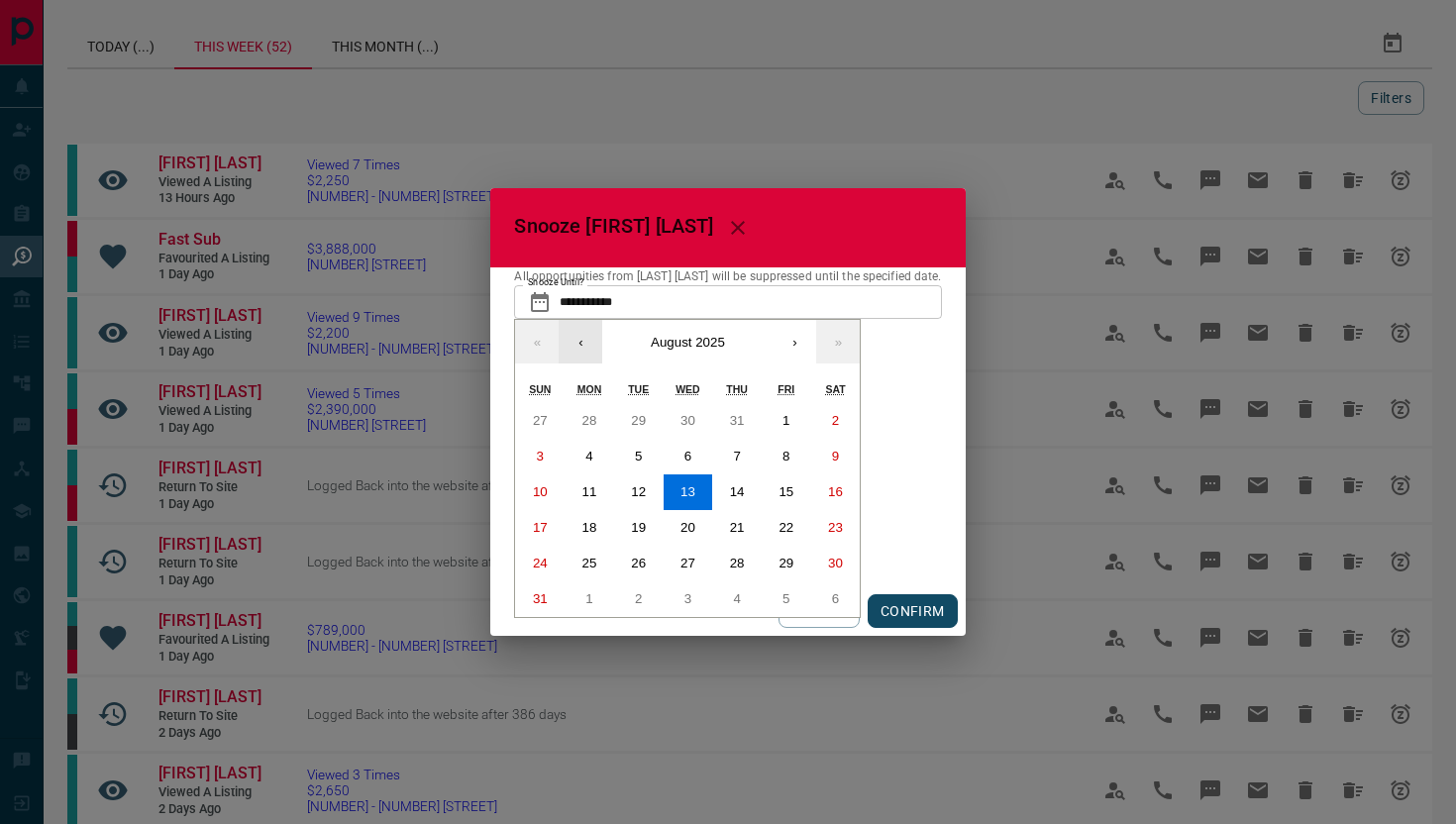 click on "‹" at bounding box center (580, 342) 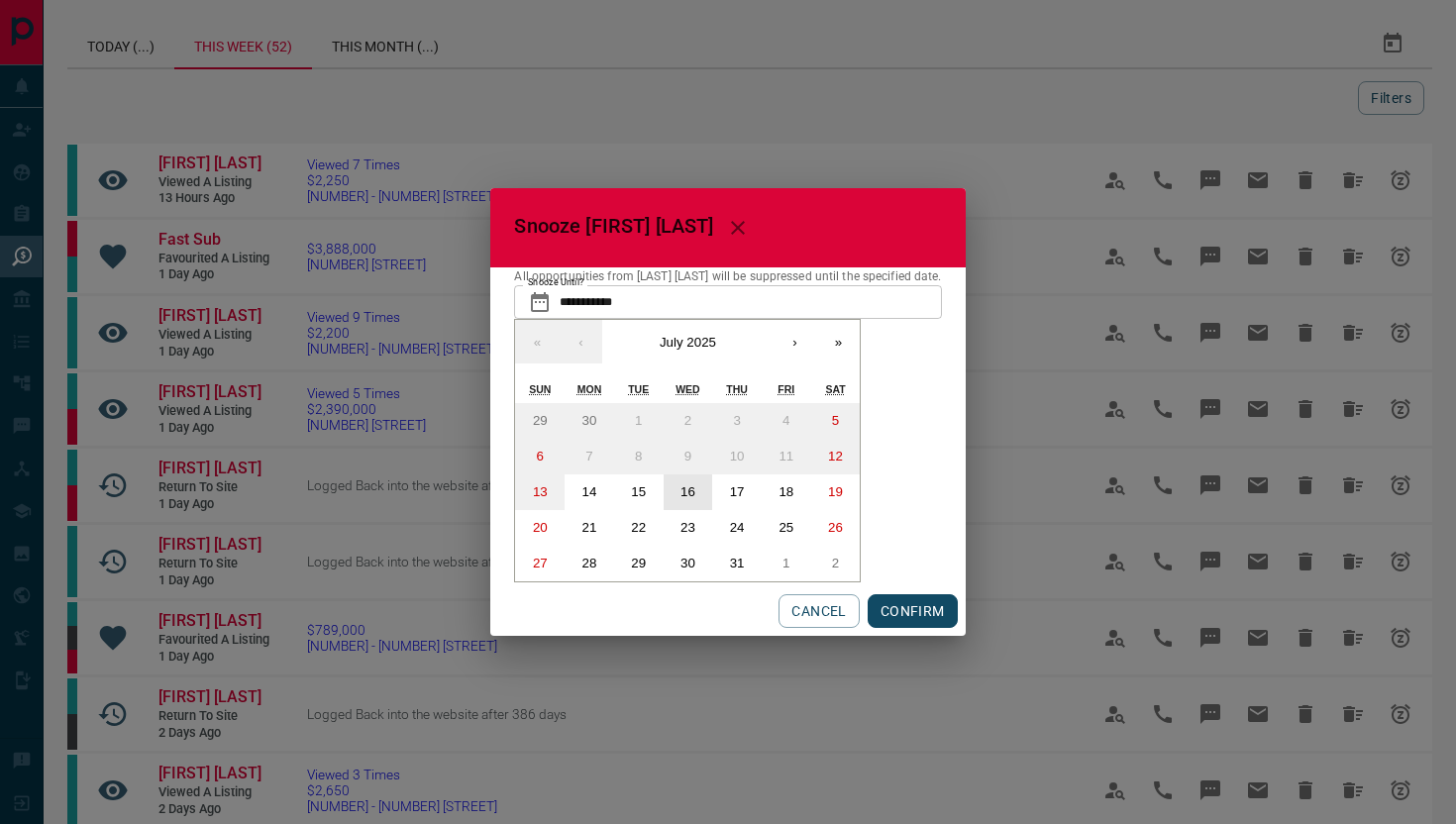 click on "16" at bounding box center [687, 491] 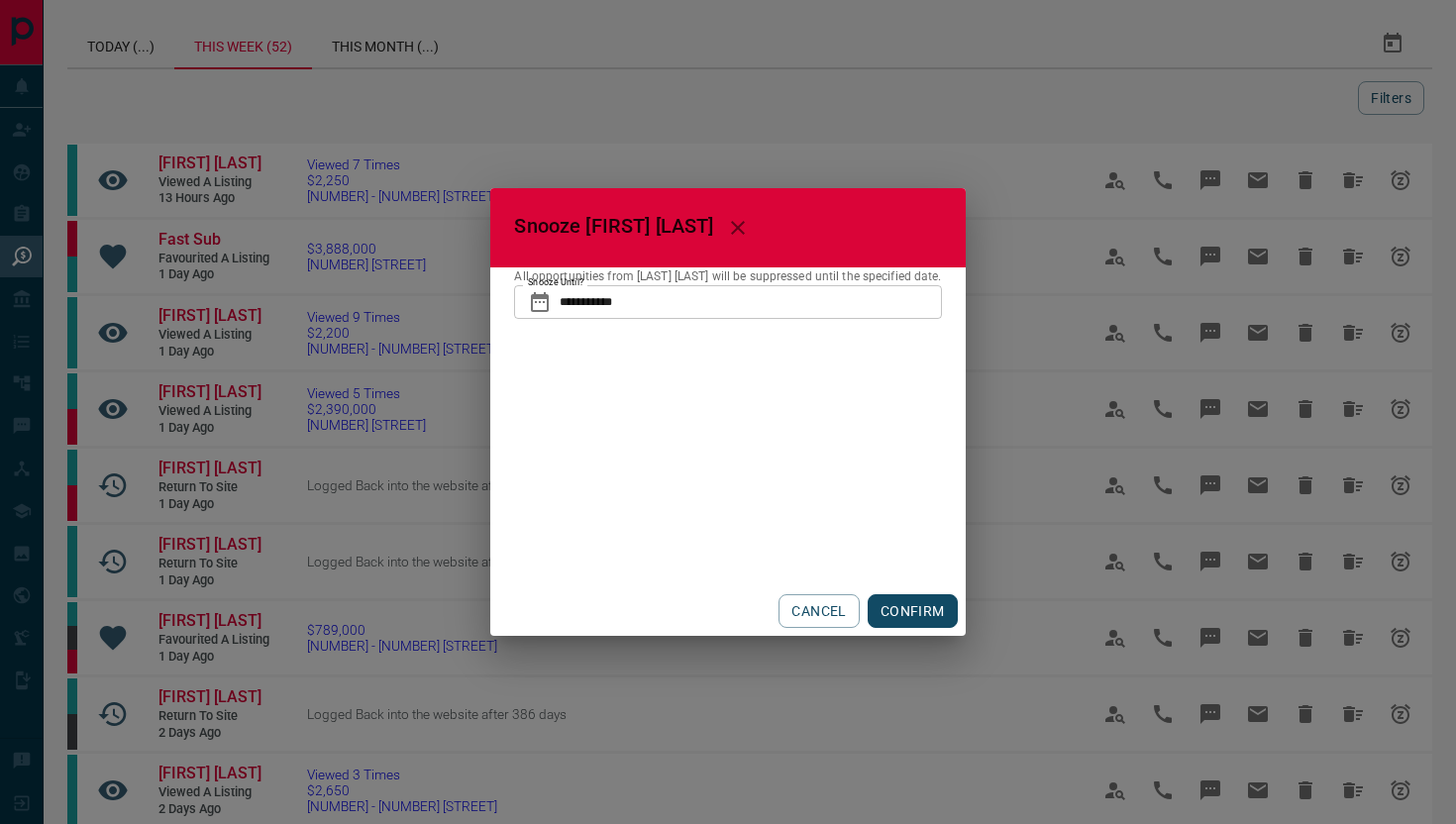 click on "CANCEL CONFIRM" at bounding box center (727, 611) 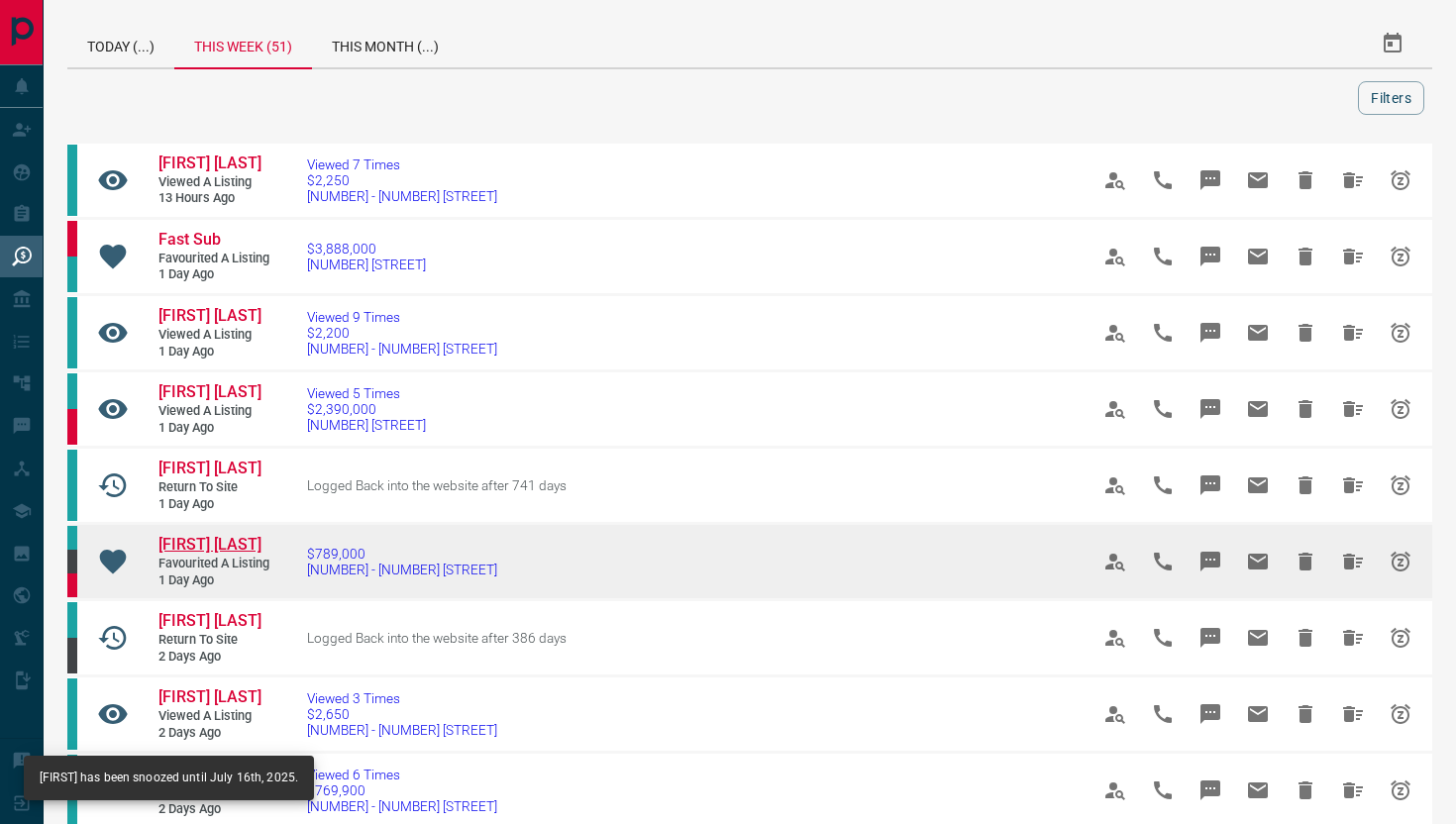 click on "[FIRST] [LAST]" at bounding box center (210, 544) 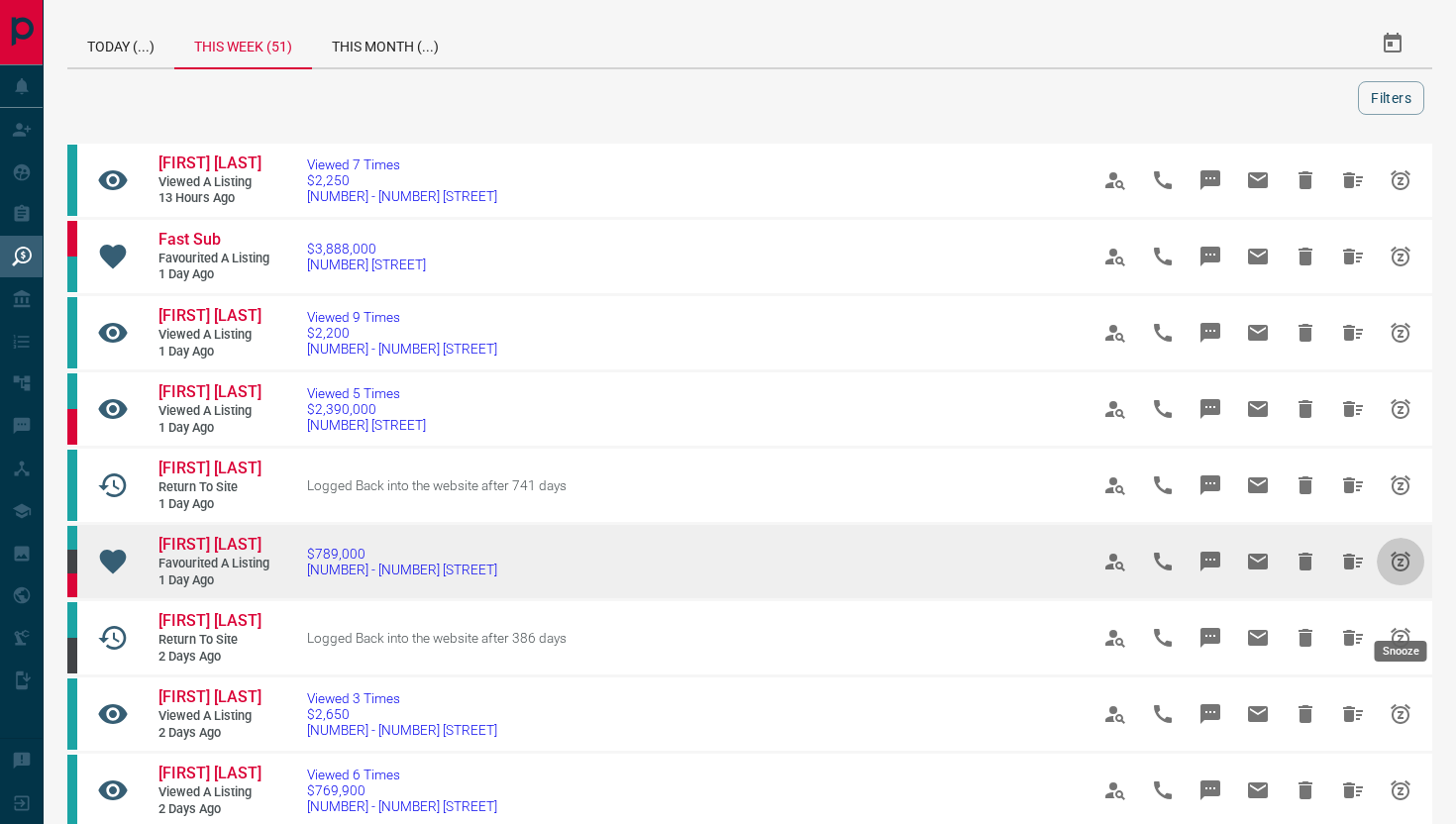 click 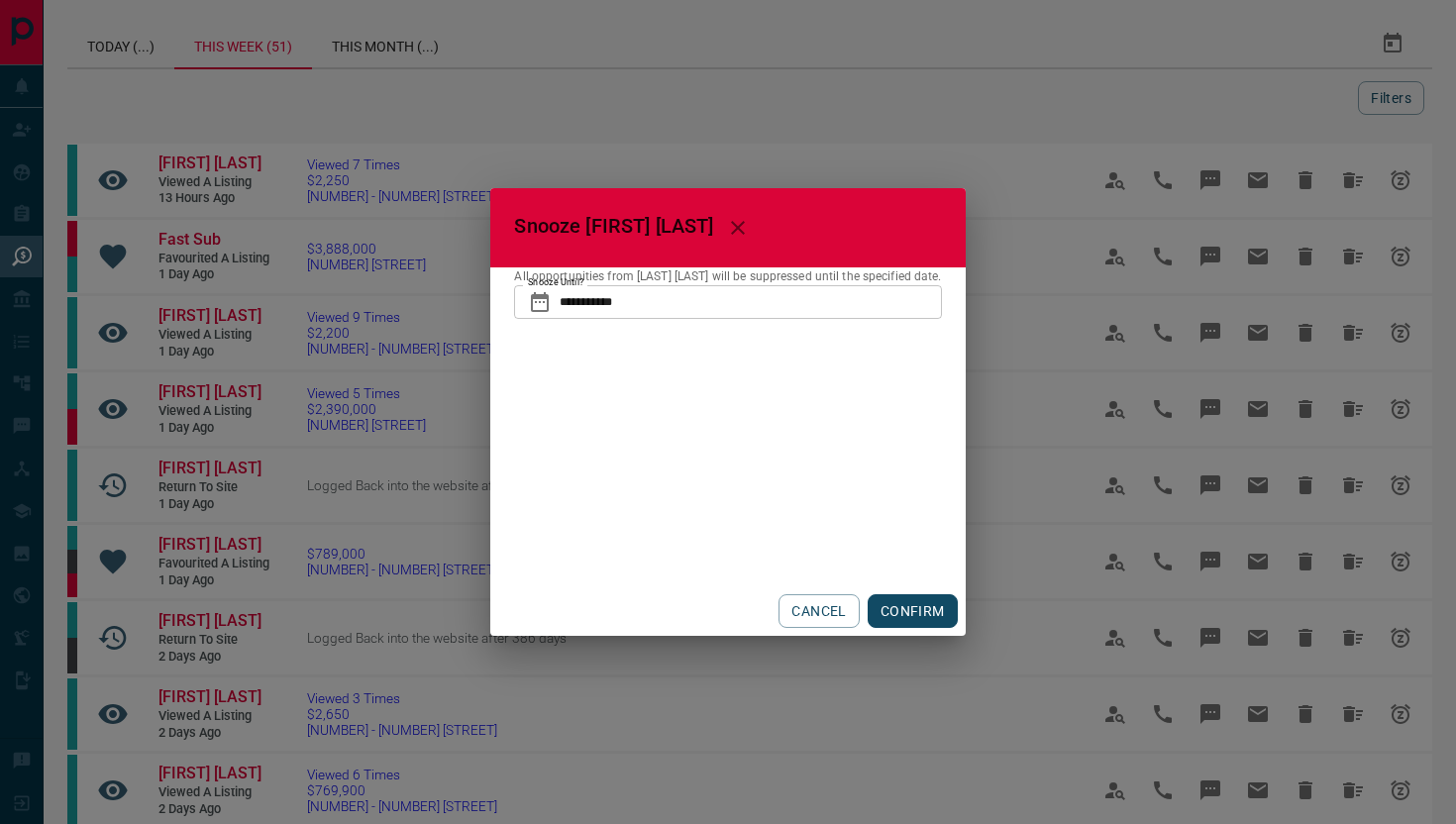 click on "**********" at bounding box center [750, 302] 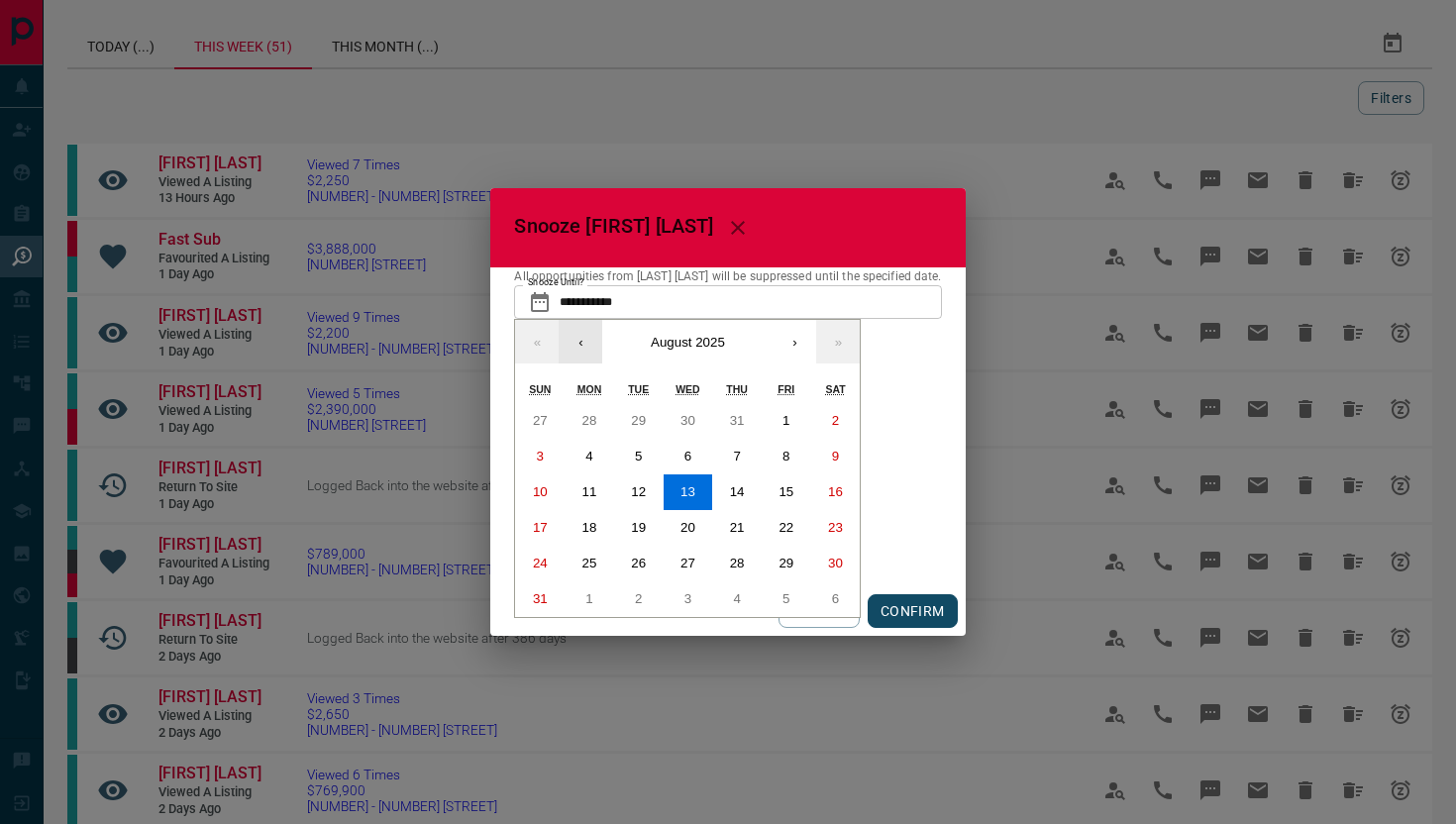 click on "‹" at bounding box center [580, 342] 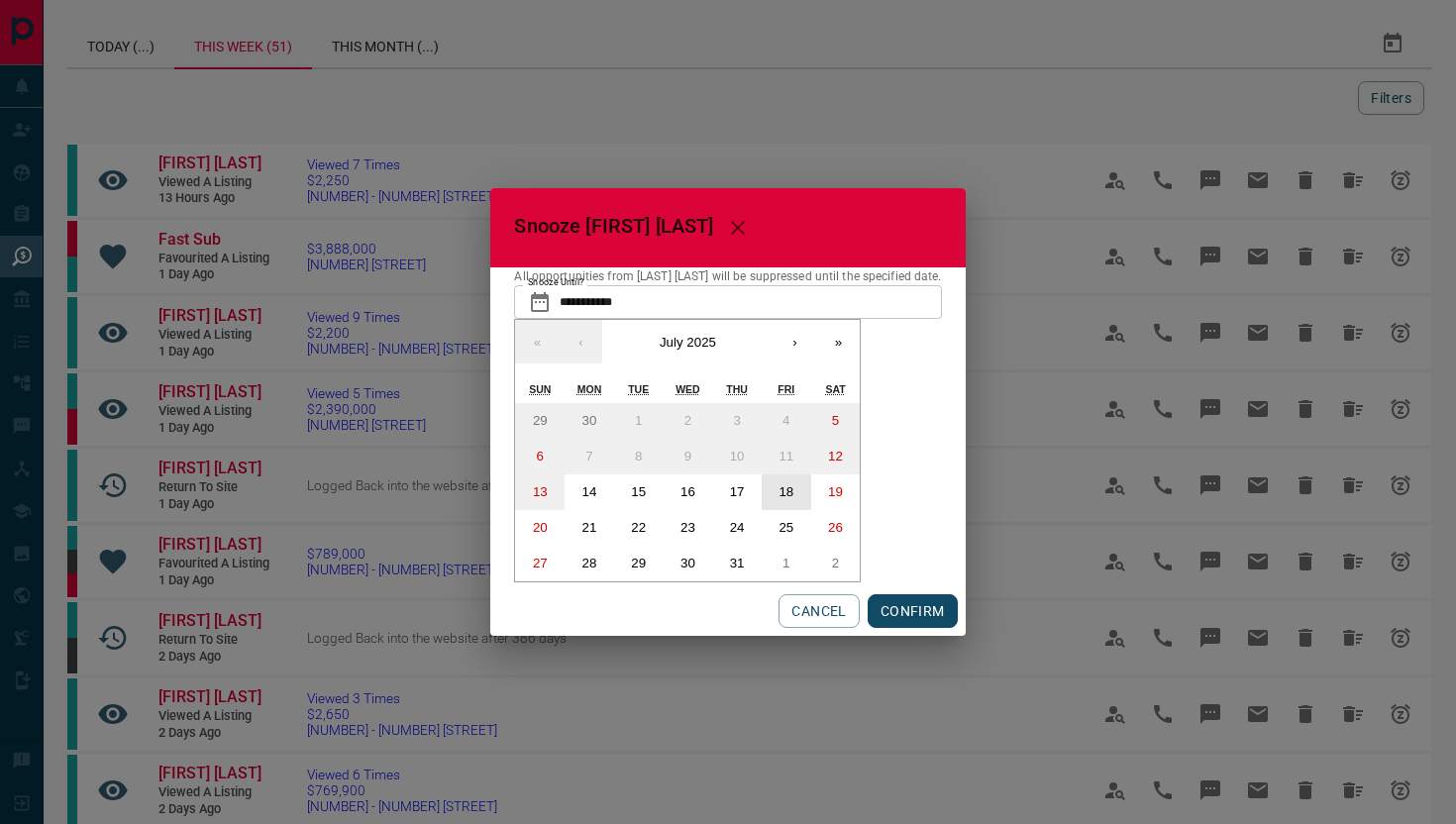 click on "18" at bounding box center [785, 491] 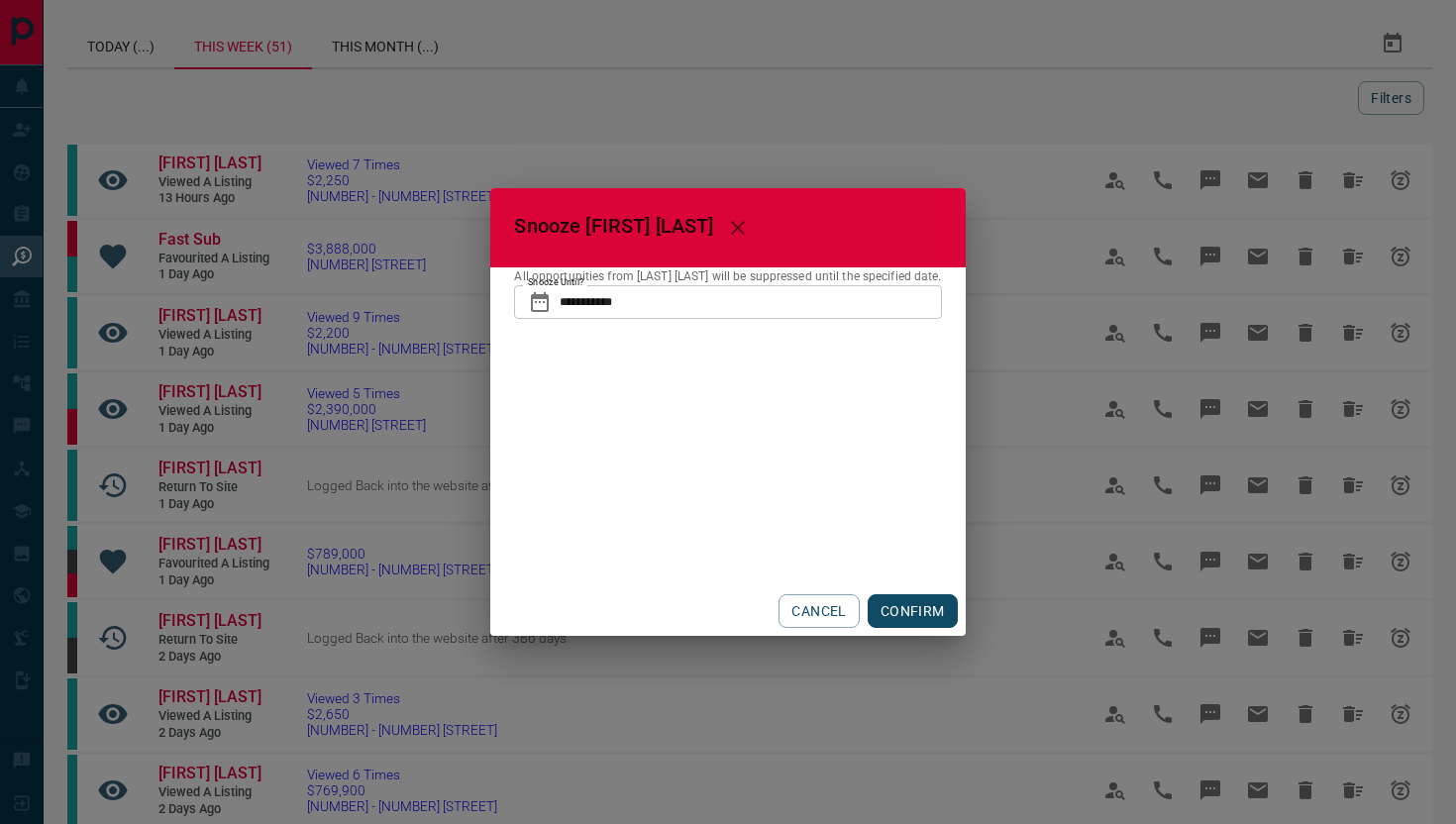 click on "CONFIRM" at bounding box center [912, 611] 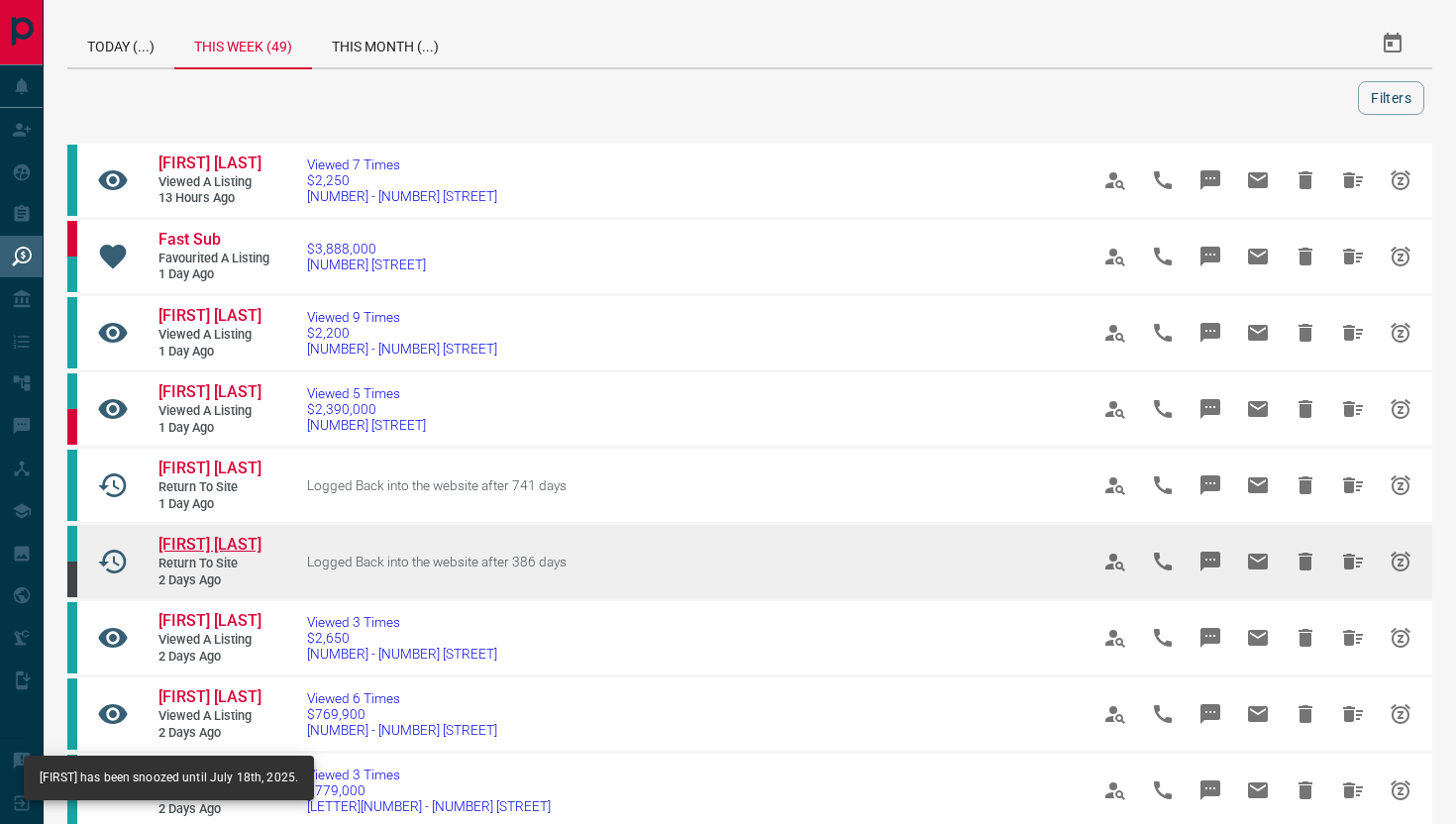 click on "[FIRST] [LAST]" at bounding box center [210, 544] 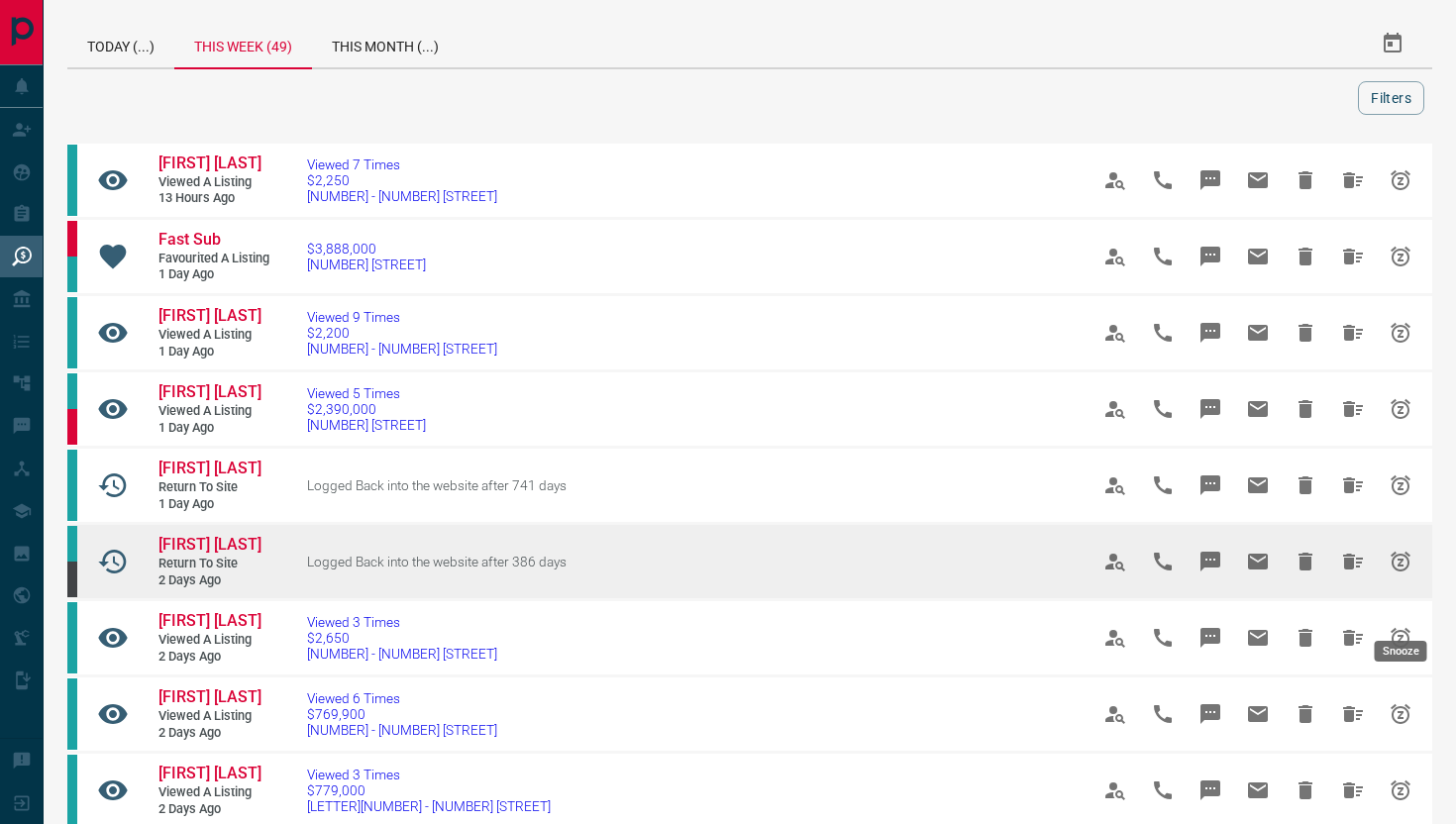 click 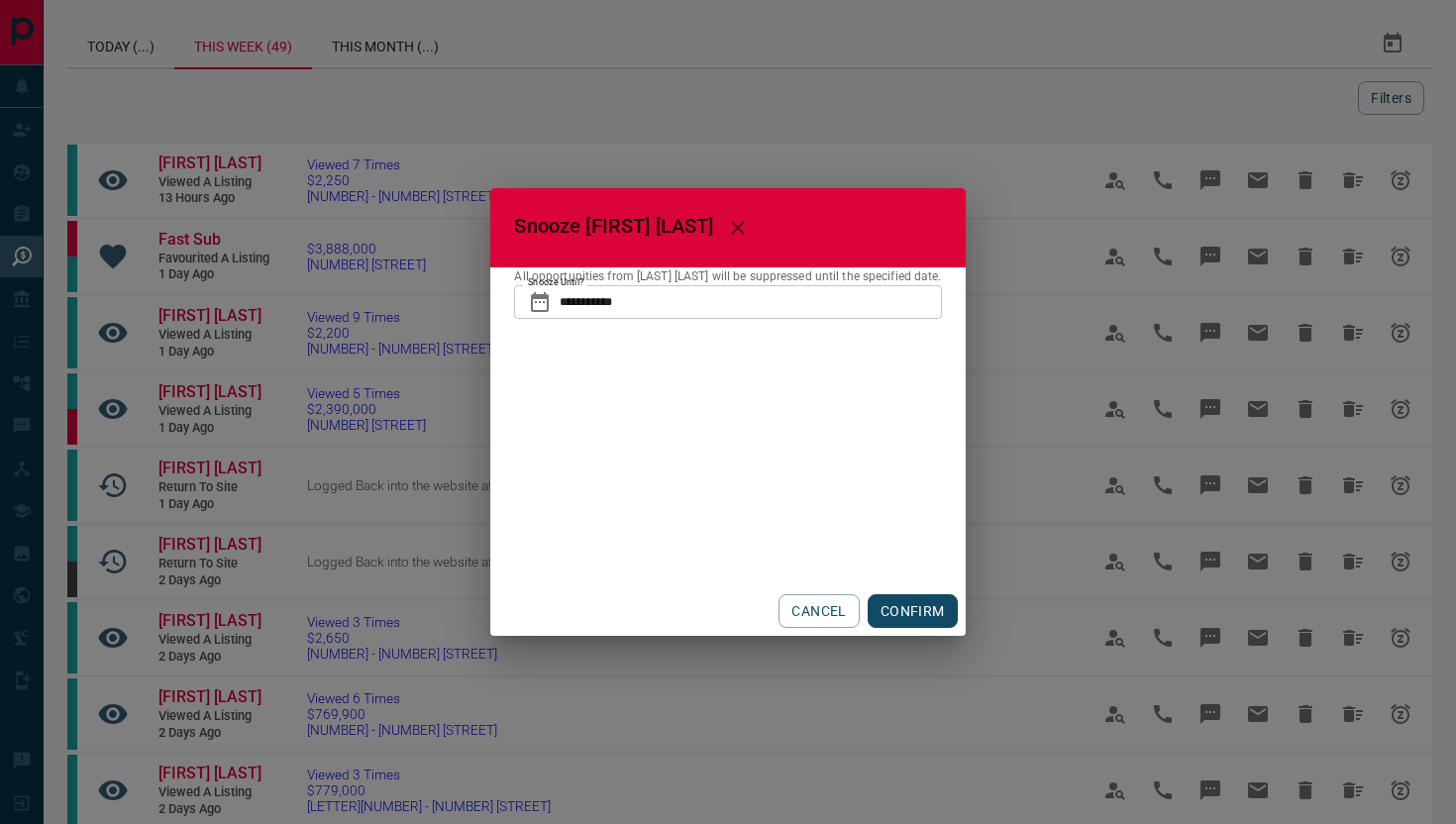 click on "**********" at bounding box center (750, 302) 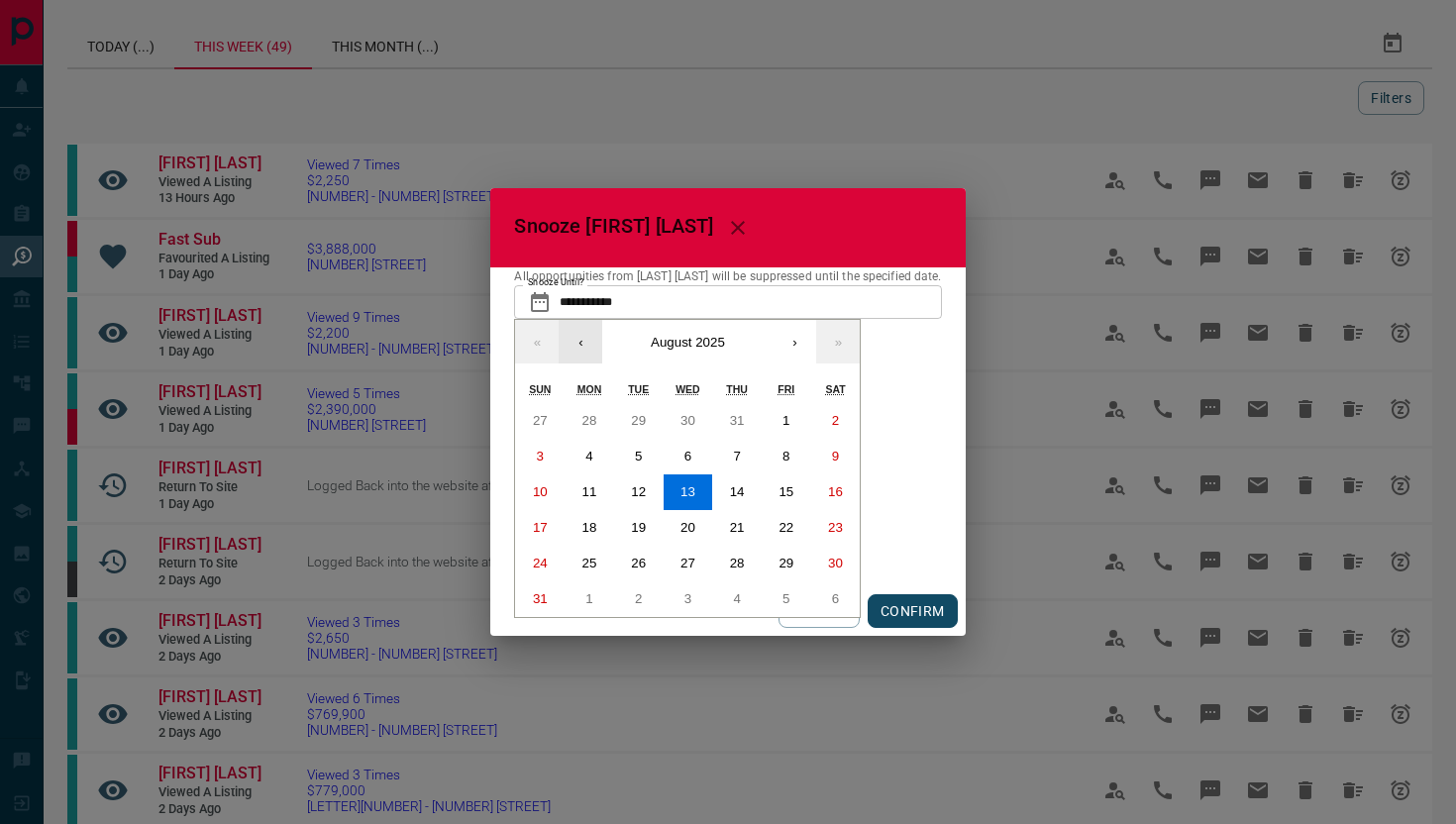 click on "‹" at bounding box center (580, 342) 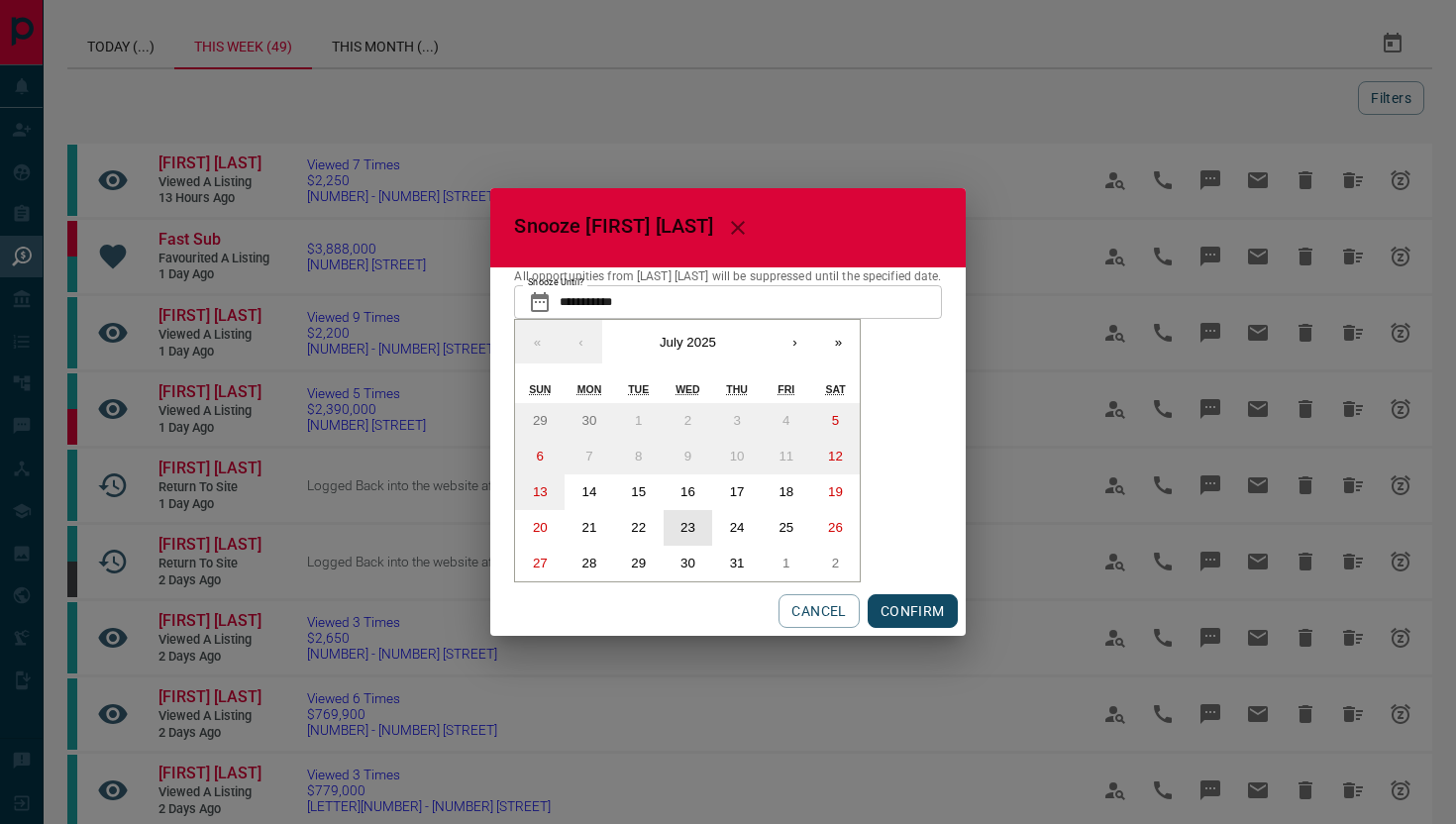 click on "23" at bounding box center (688, 528) 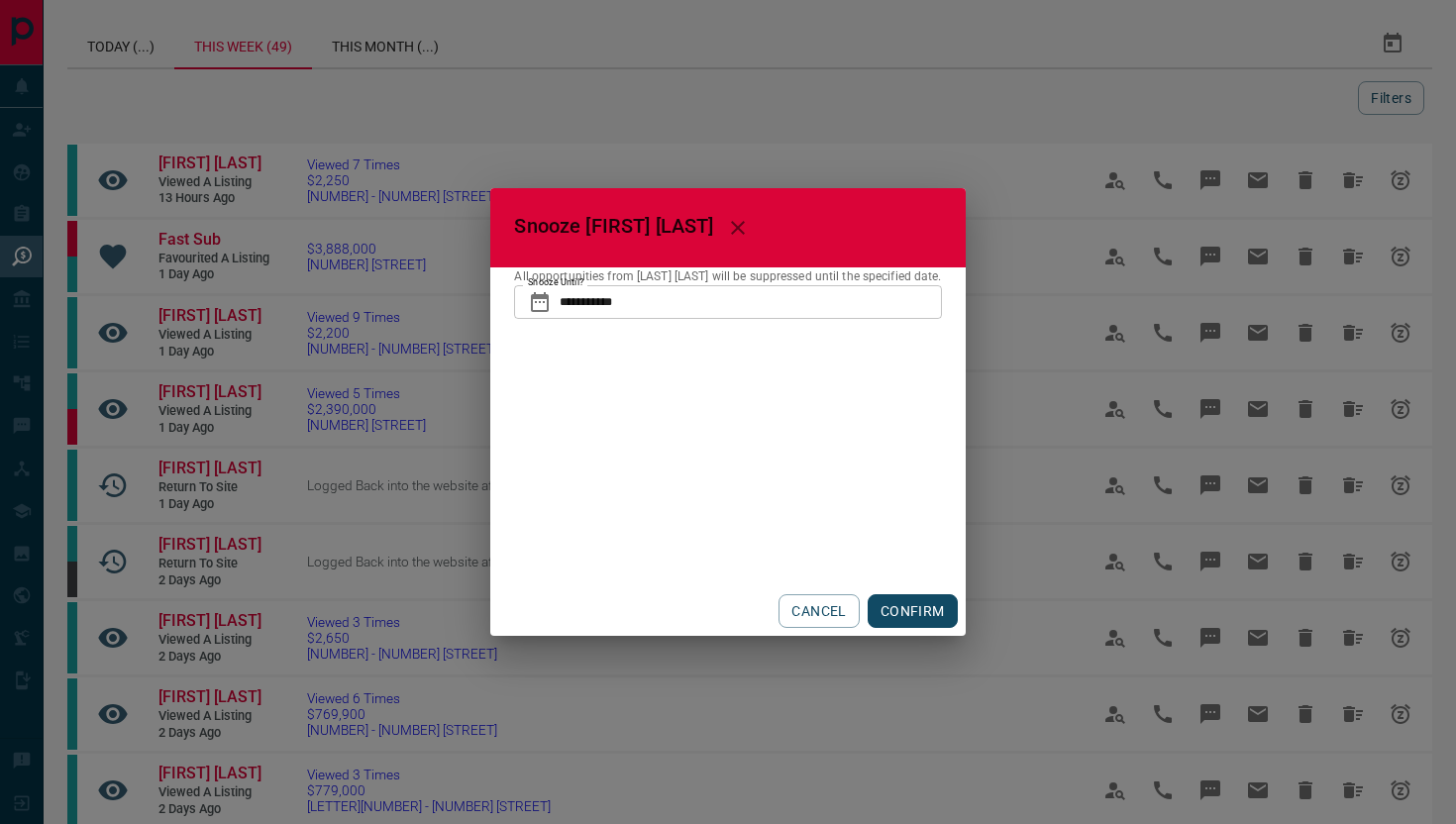 click on "CONFIRM" at bounding box center (912, 611) 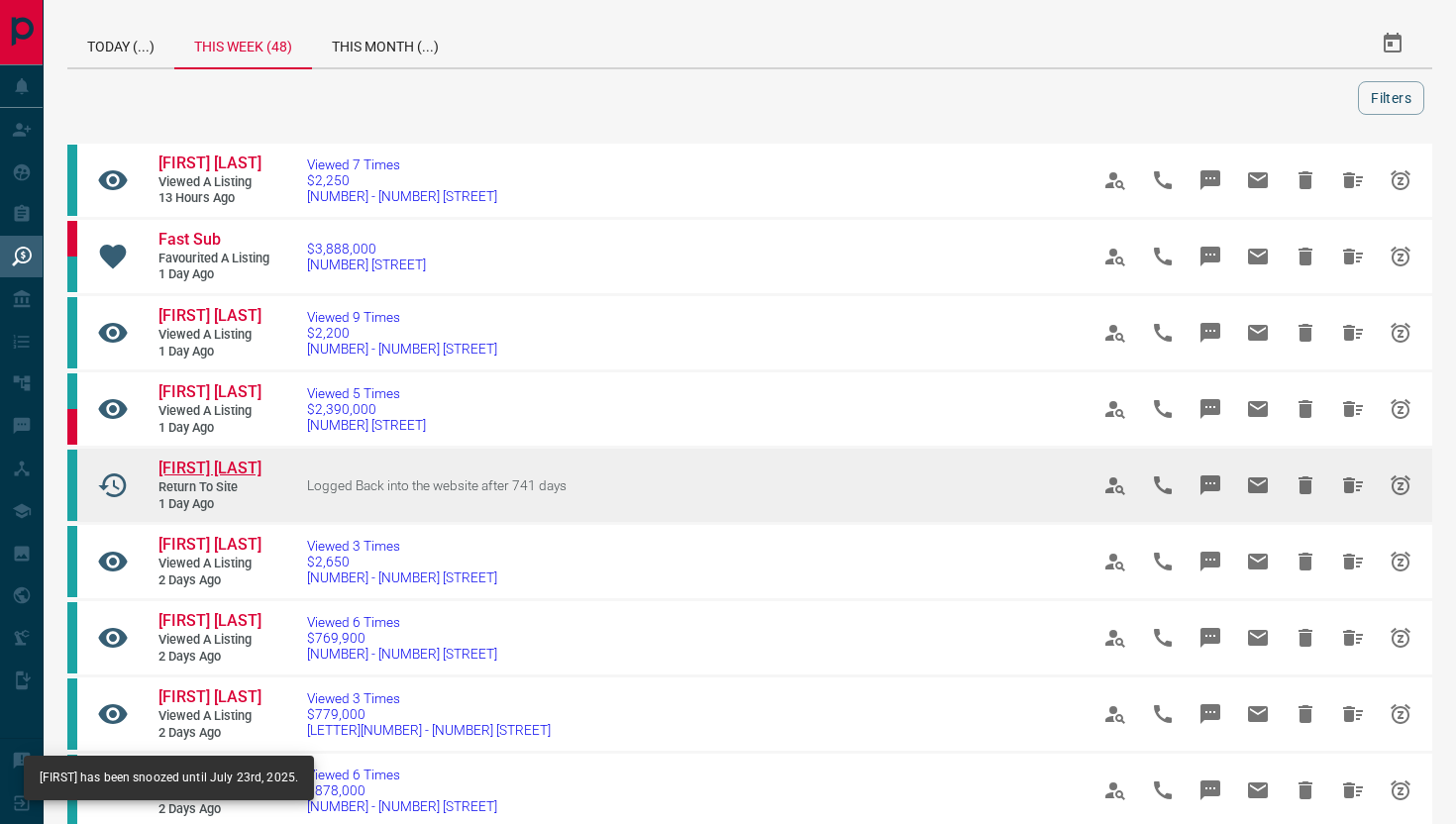 click on "[FIRST] [LAST]" at bounding box center [210, 467] 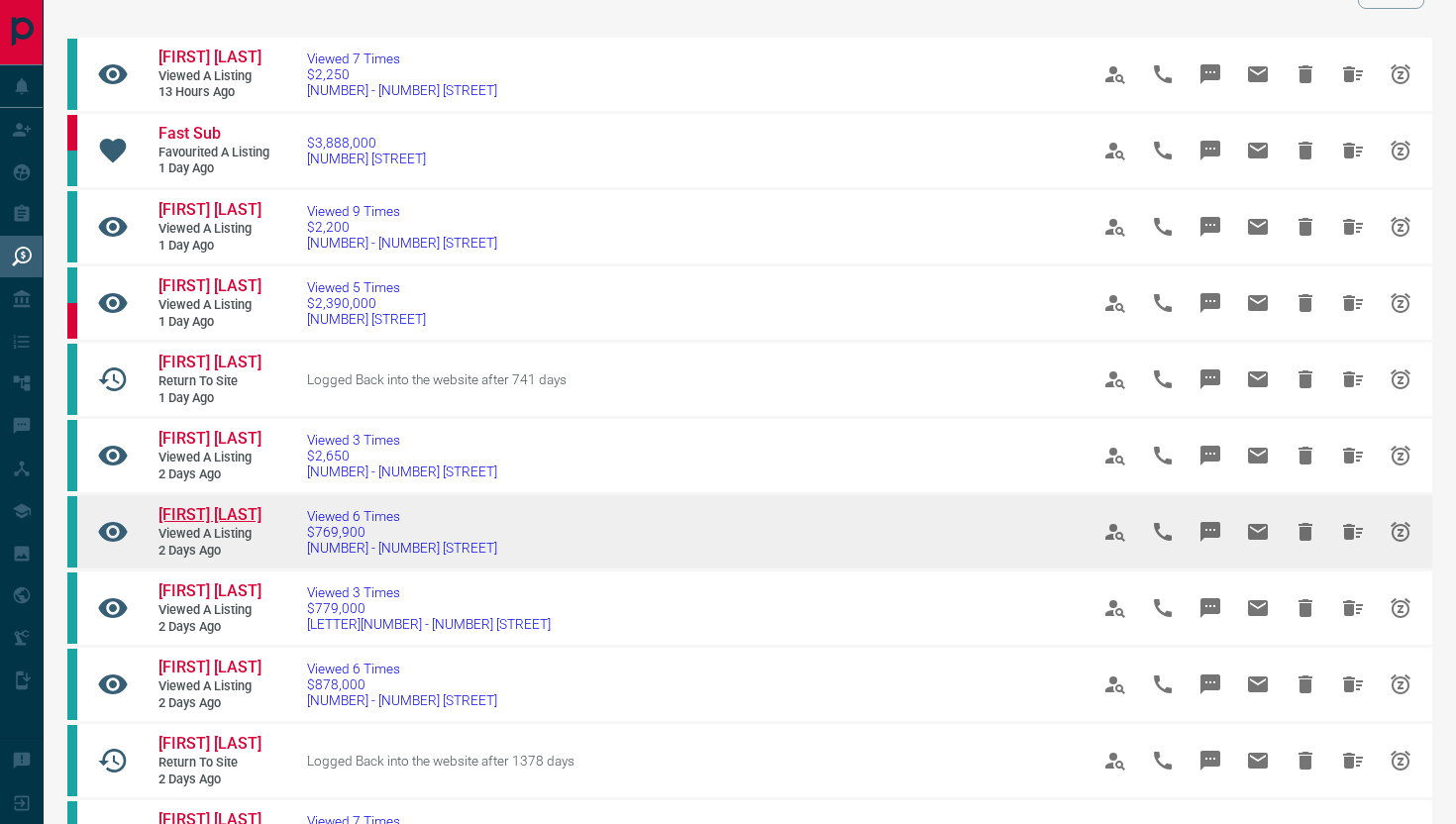 scroll, scrollTop: 111, scrollLeft: 0, axis: vertical 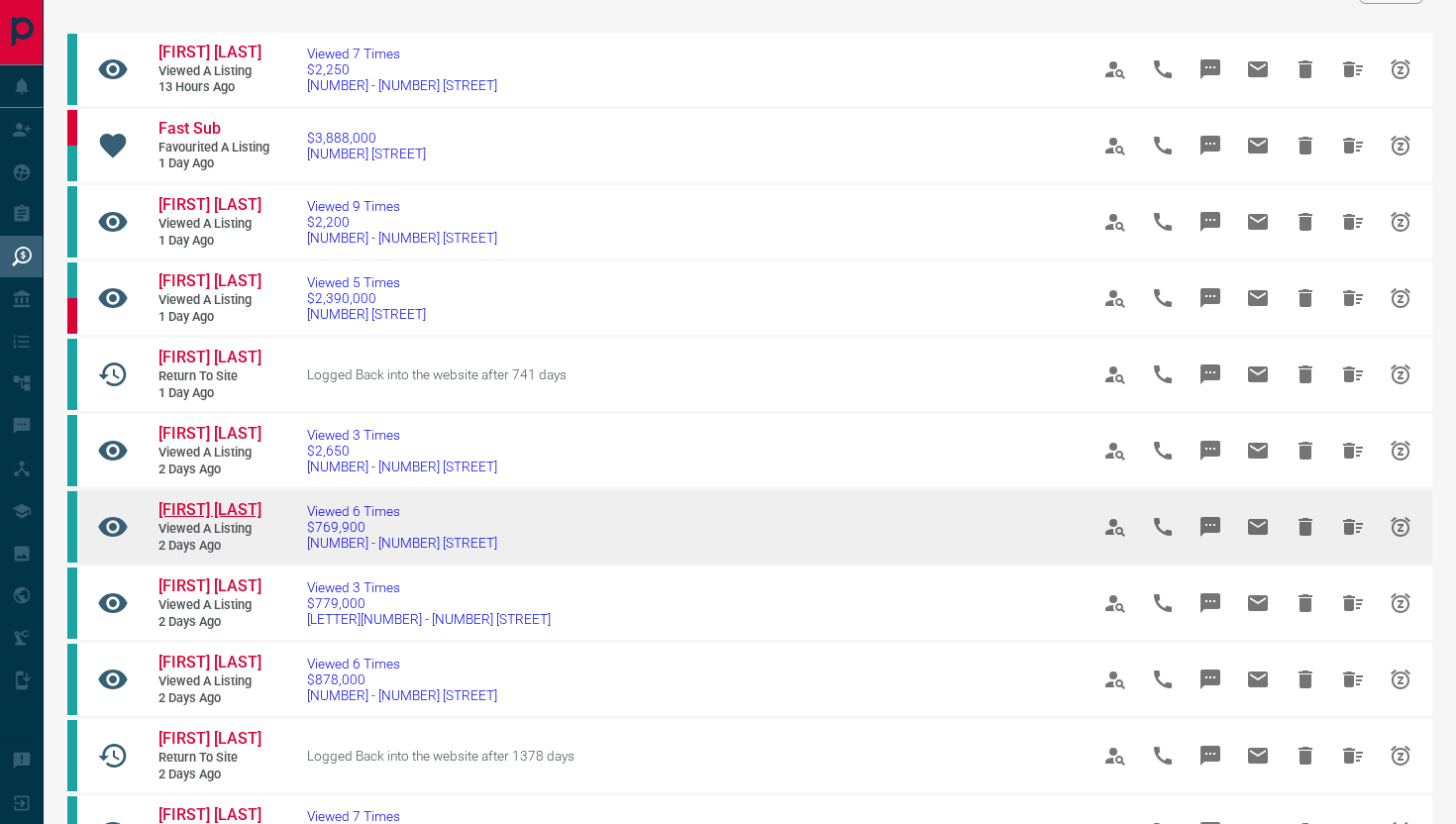 click on "[FIRST] [LAST]" at bounding box center (210, 509) 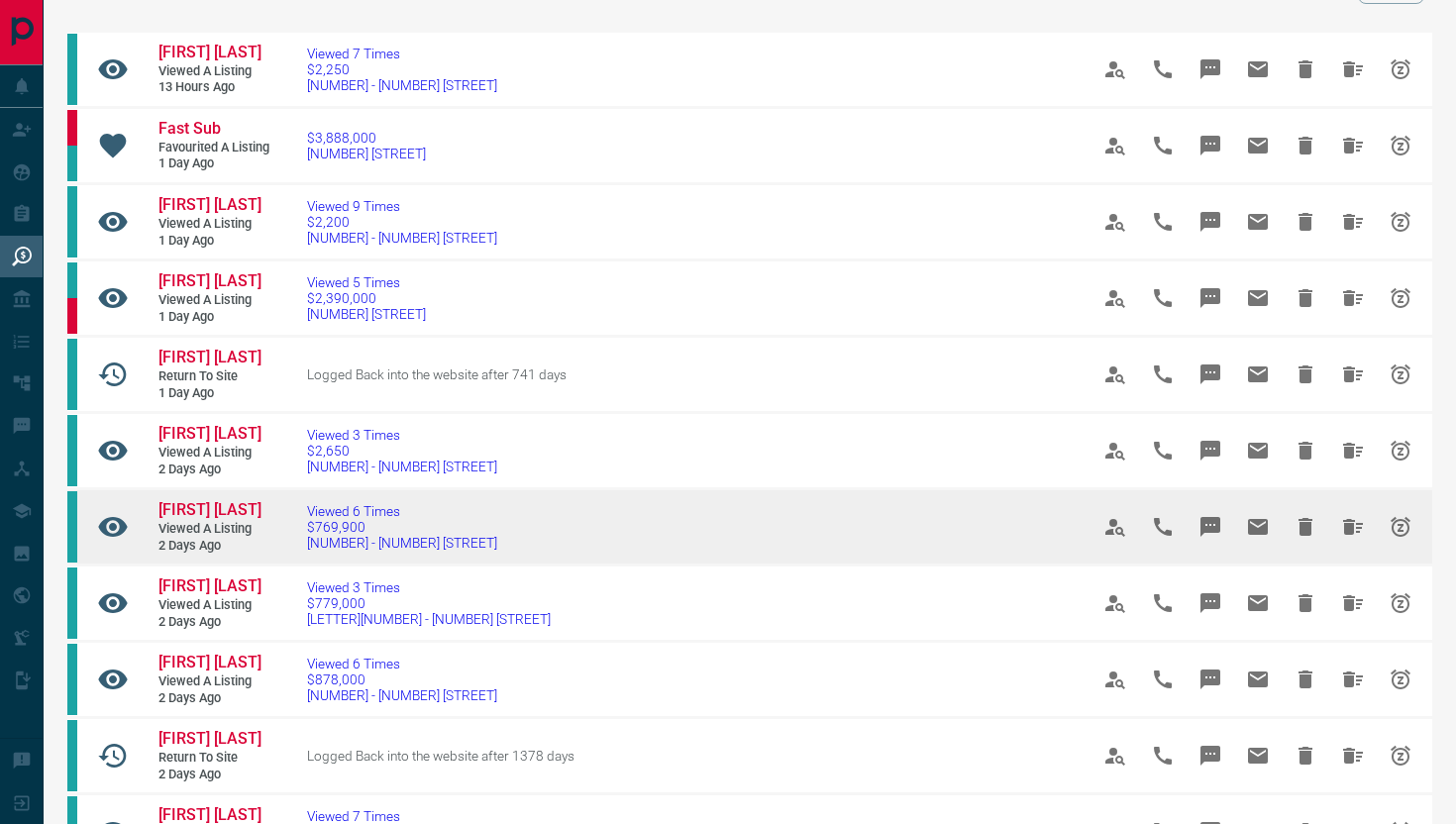 click 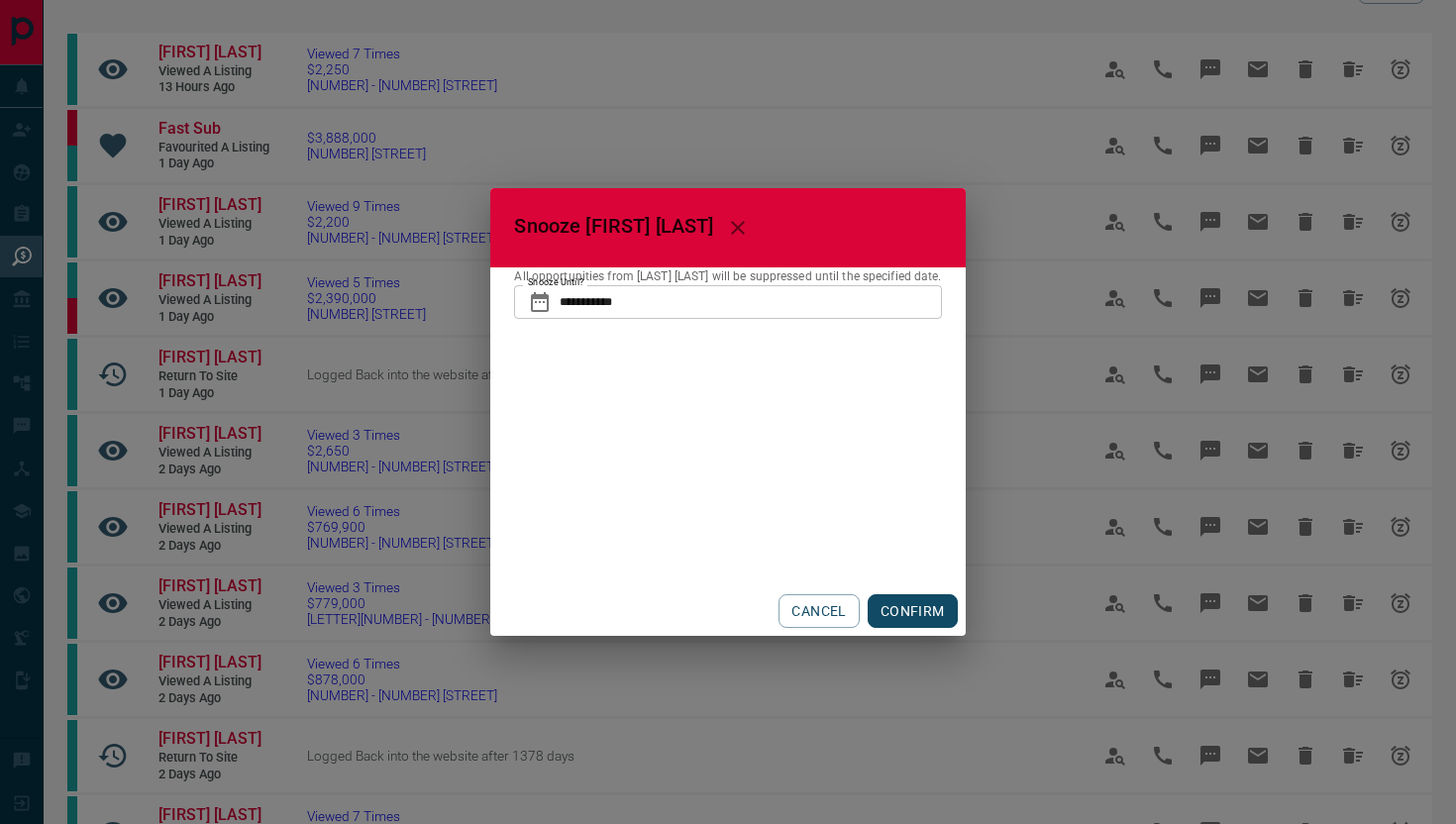 click on "**********" at bounding box center [750, 302] 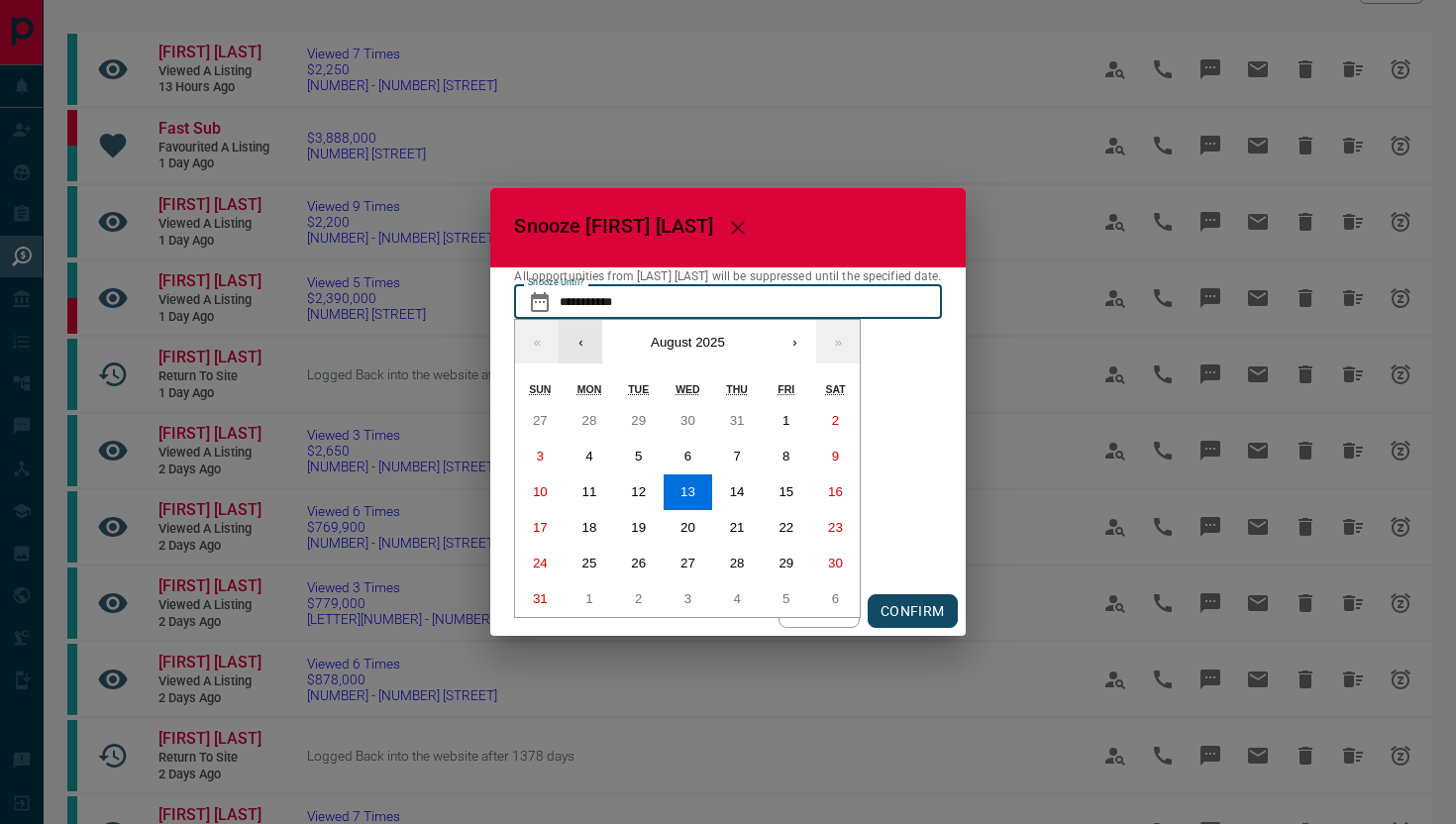 click on "‹" at bounding box center (580, 342) 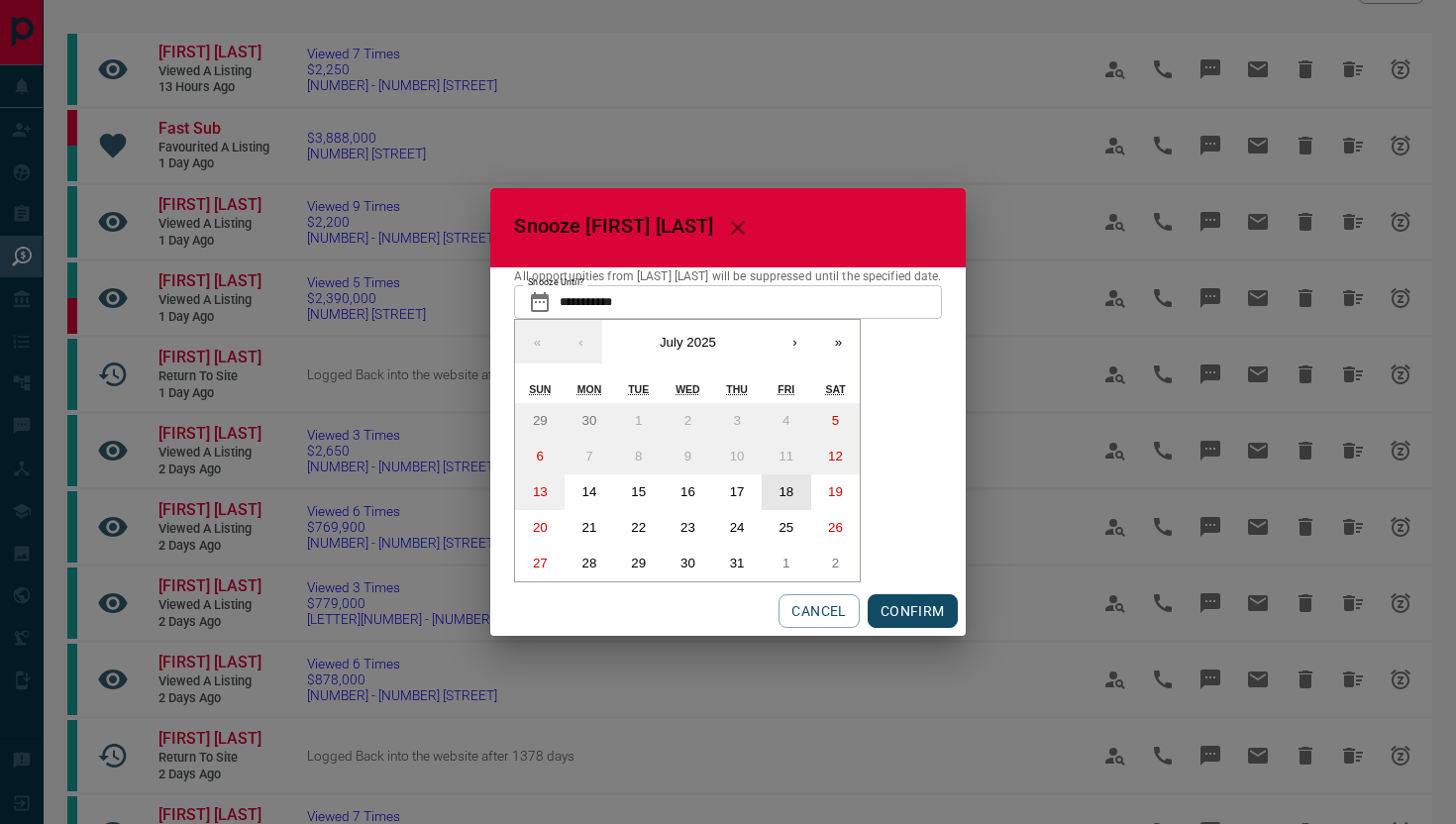 click on "18" at bounding box center (785, 491) 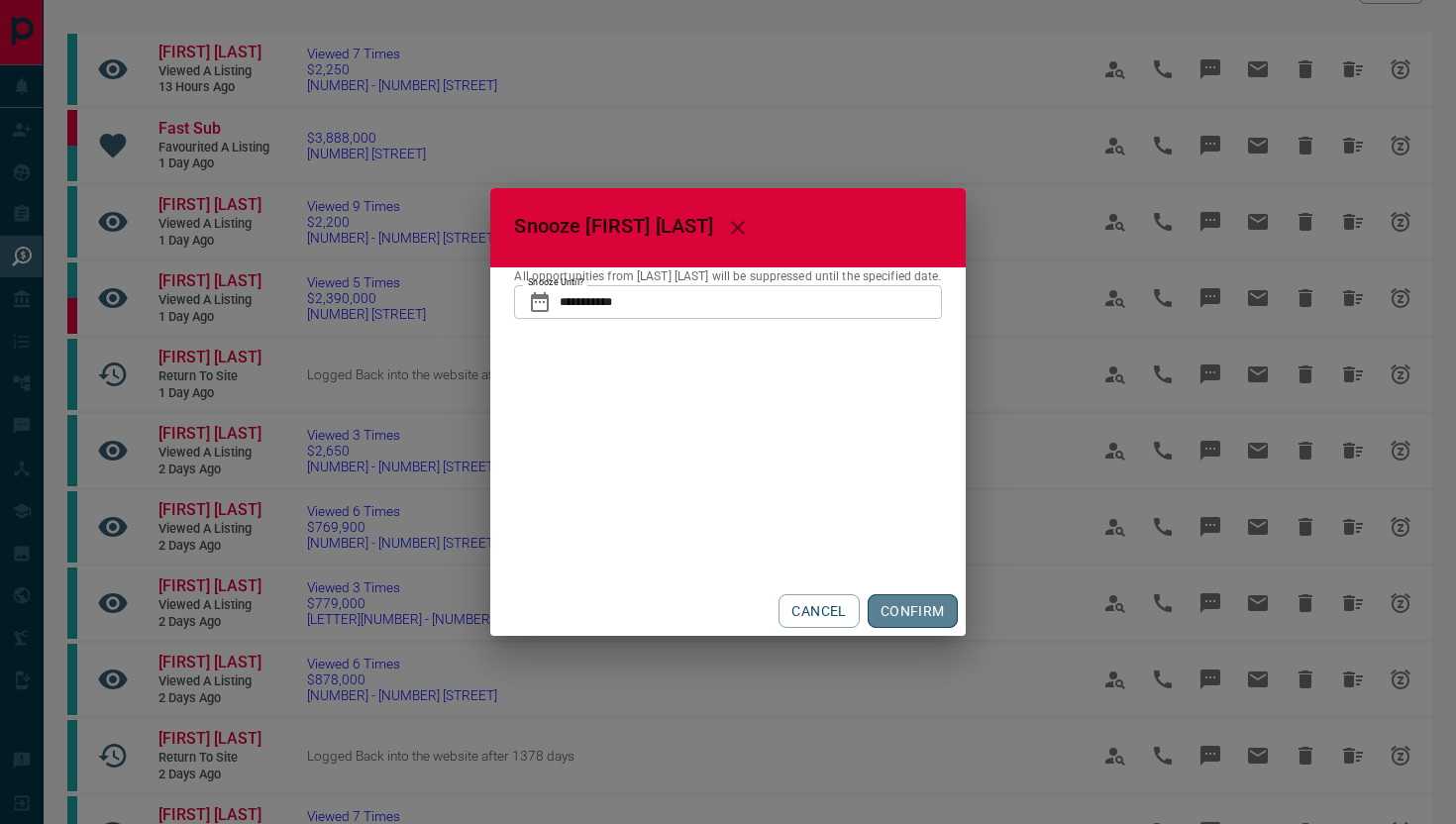 click on "CONFIRM" at bounding box center [912, 611] 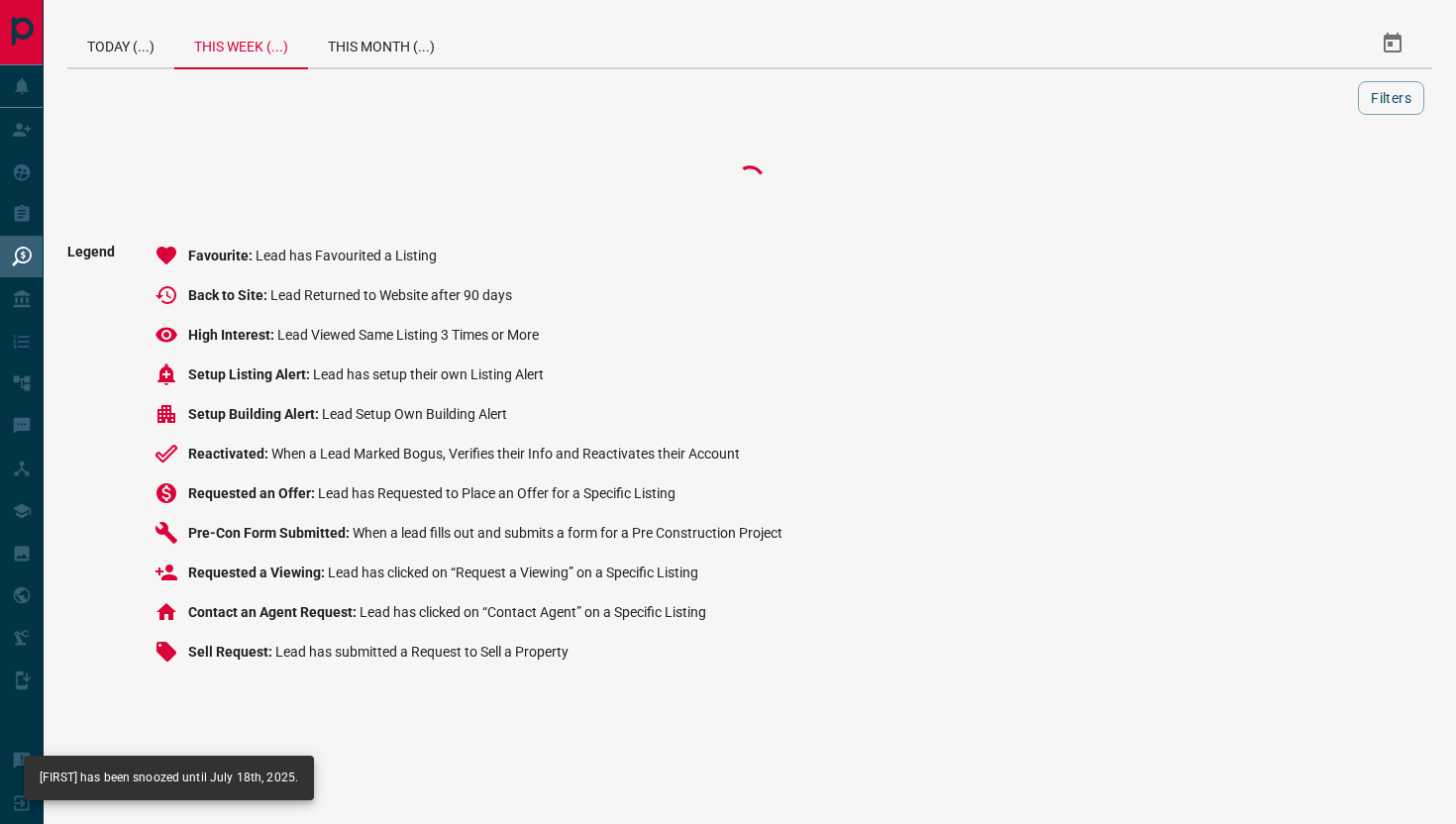 scroll, scrollTop: 0, scrollLeft: 0, axis: both 